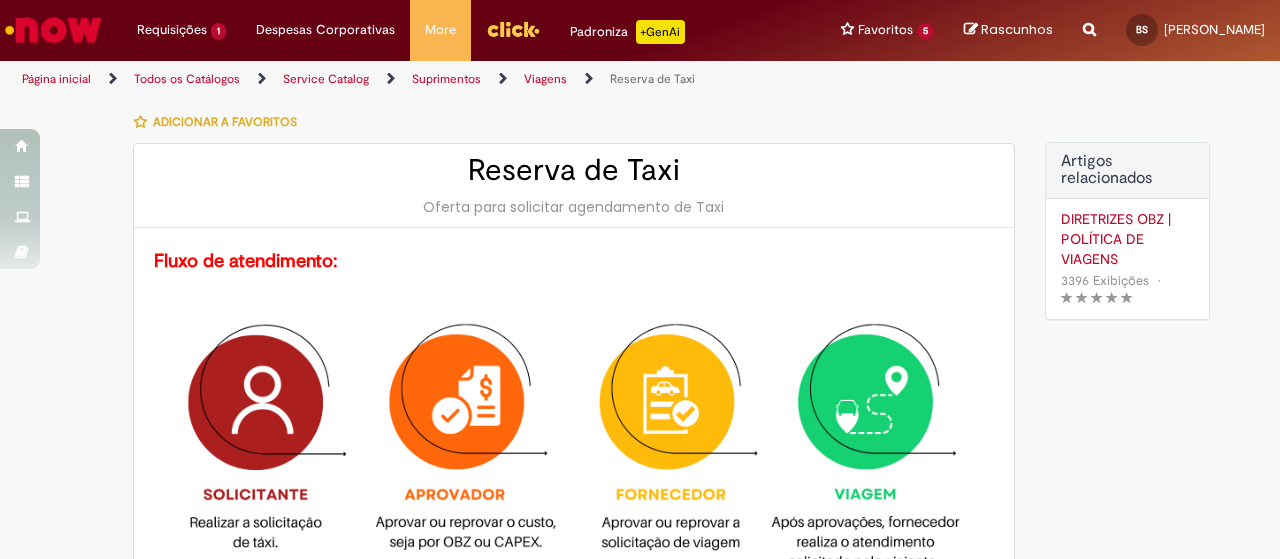 scroll, scrollTop: 0, scrollLeft: 0, axis: both 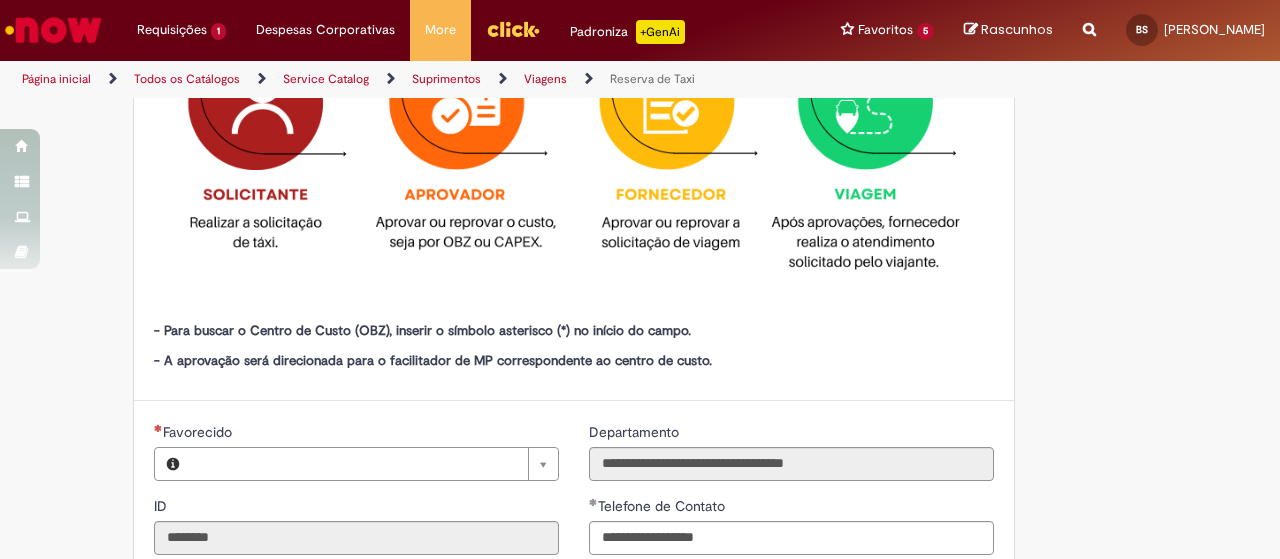 type on "**********" 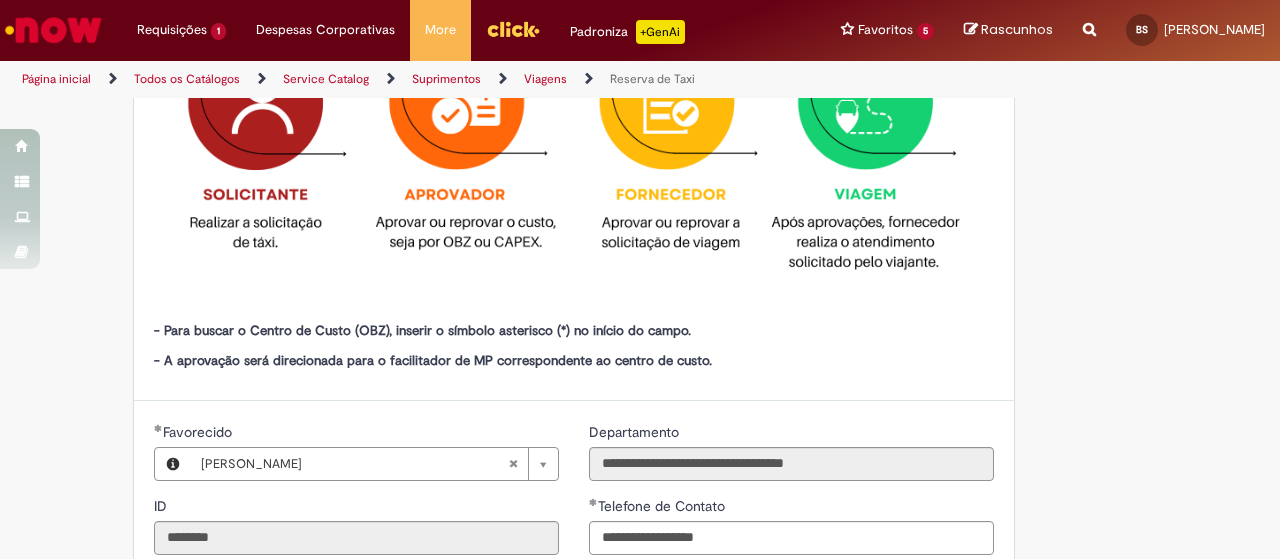 type on "**********" 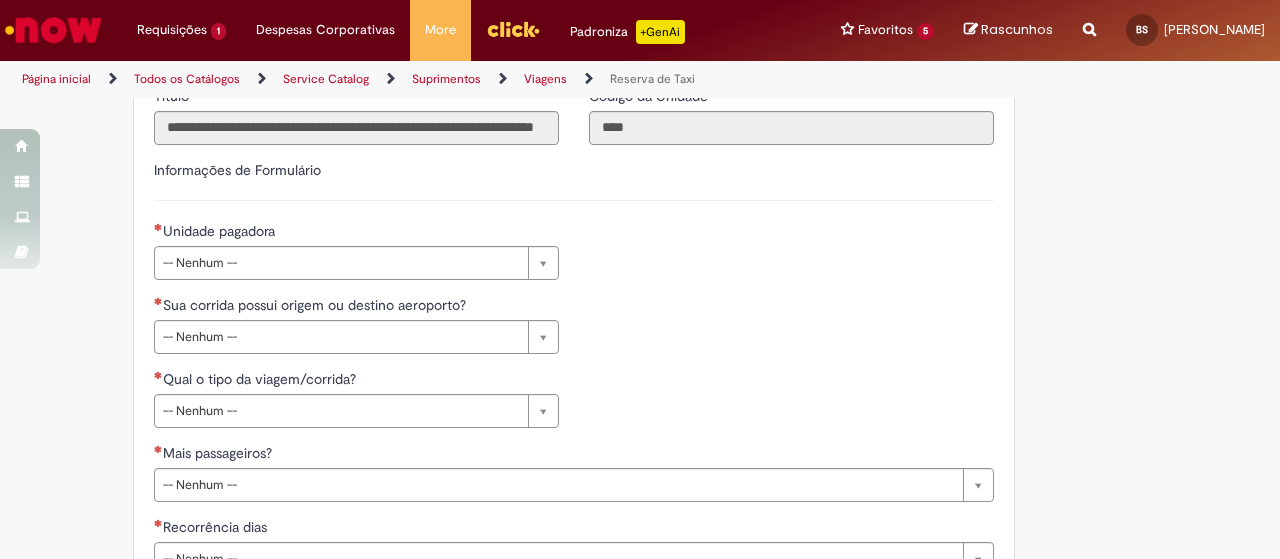 scroll, scrollTop: 900, scrollLeft: 0, axis: vertical 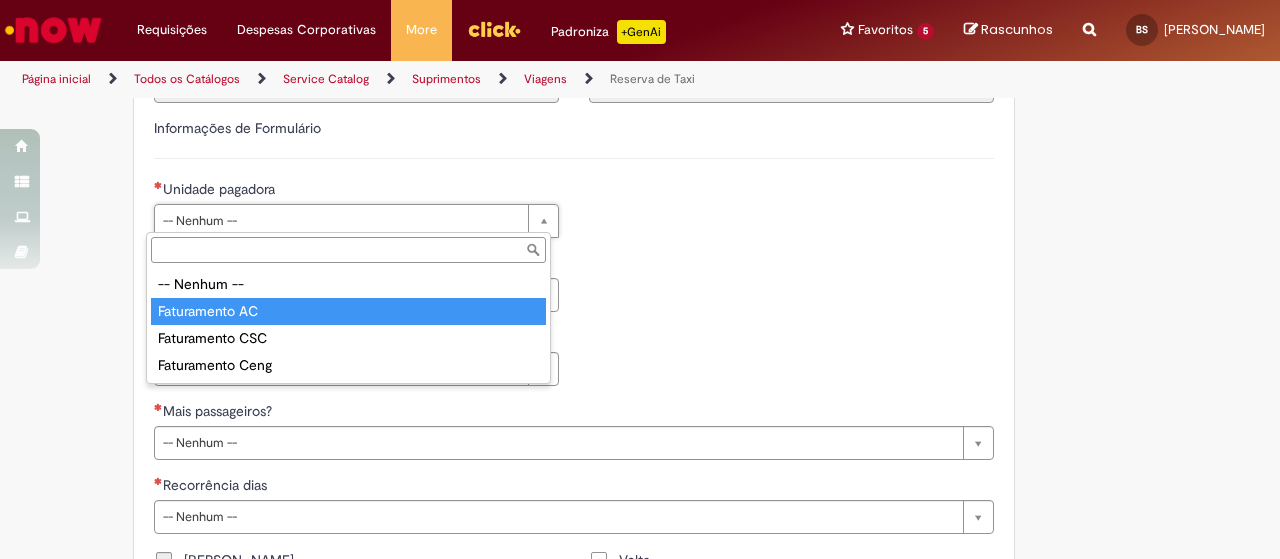 type on "**********" 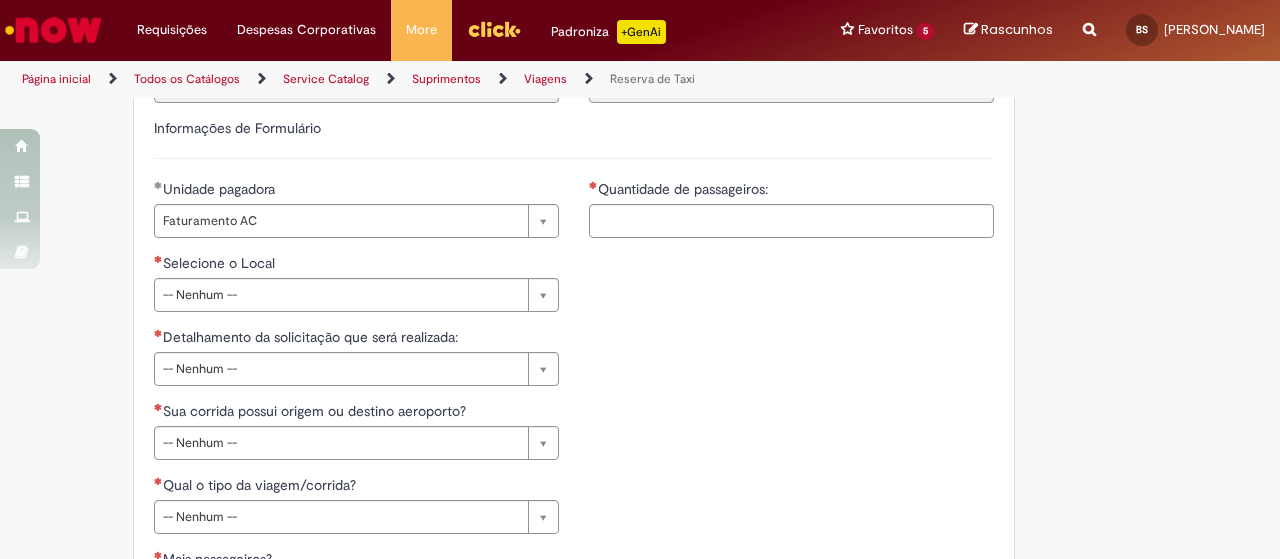 click on "**********" at bounding box center [791, 216] 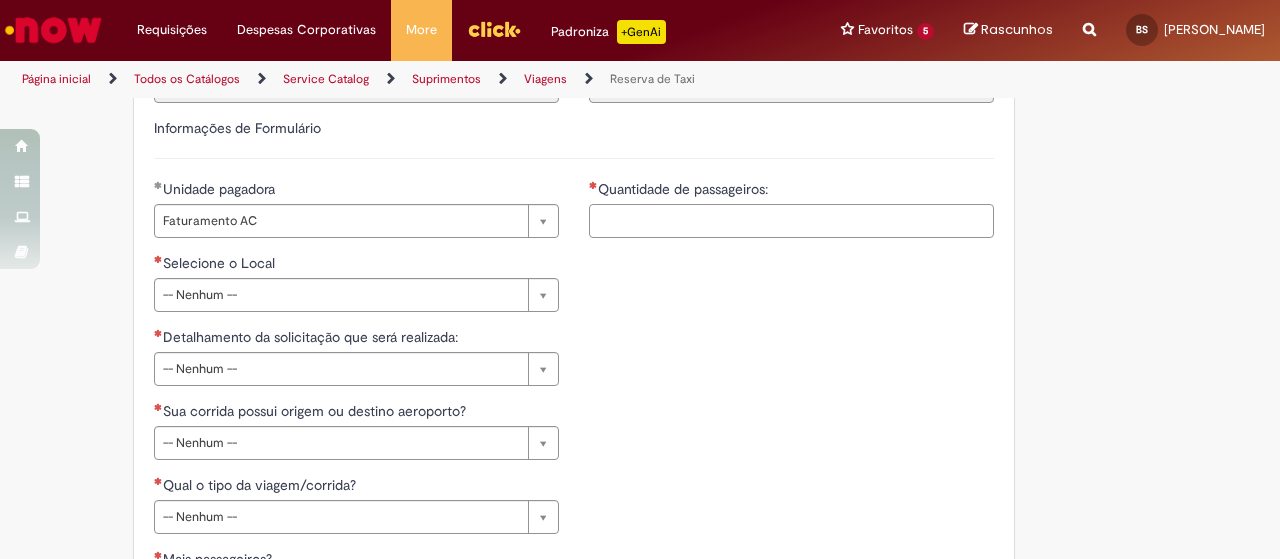 click on "Quantidade de passageiros:" at bounding box center (791, 221) 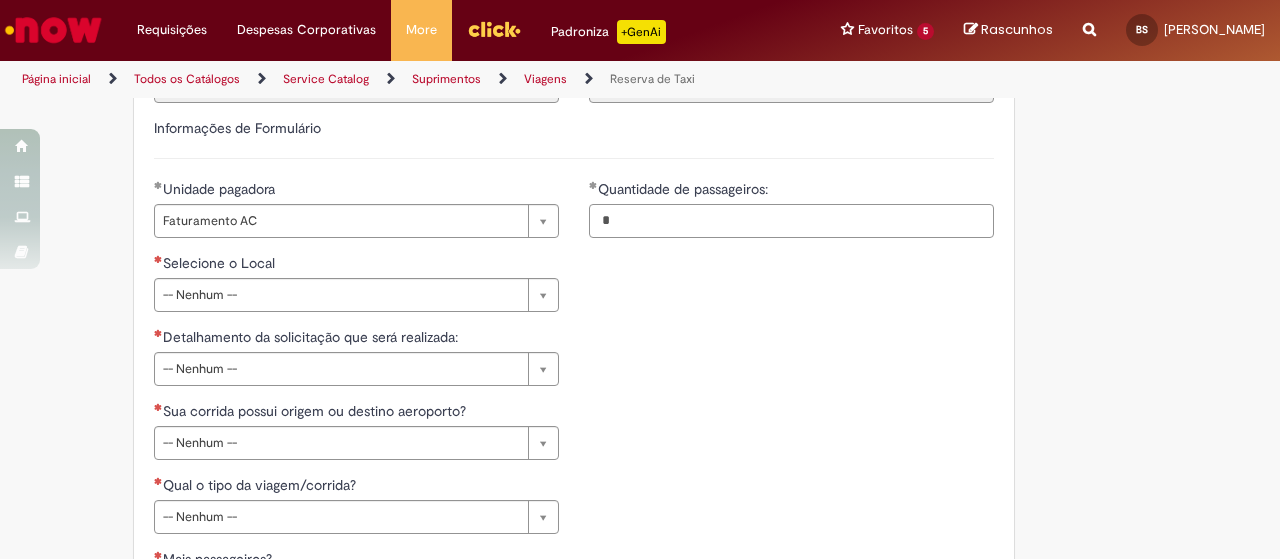 type on "*" 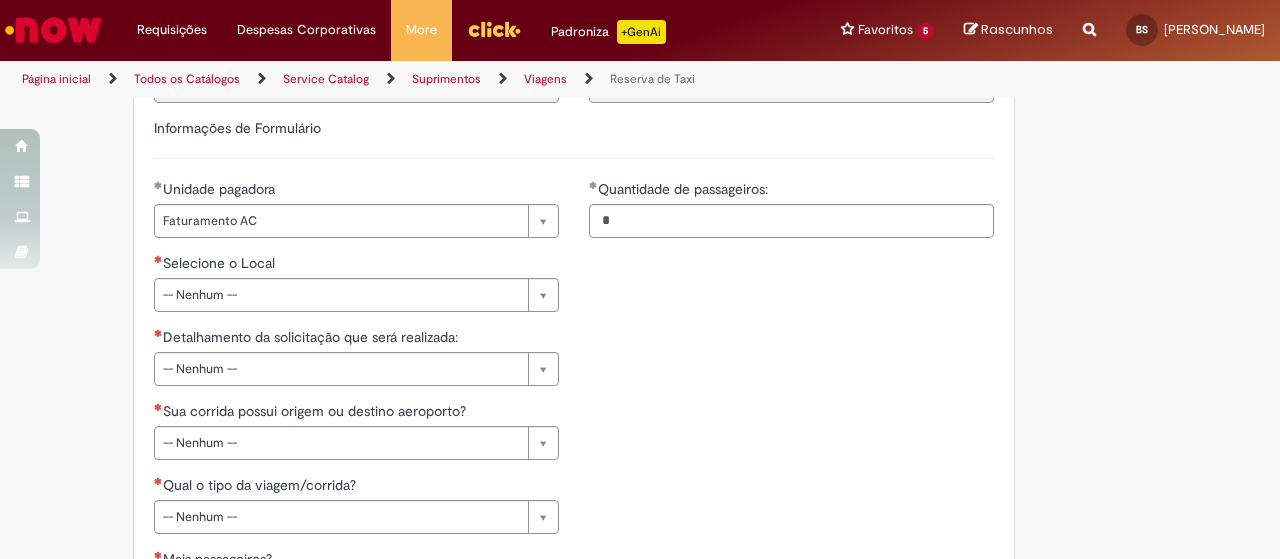 click on "**********" at bounding box center (574, 327) 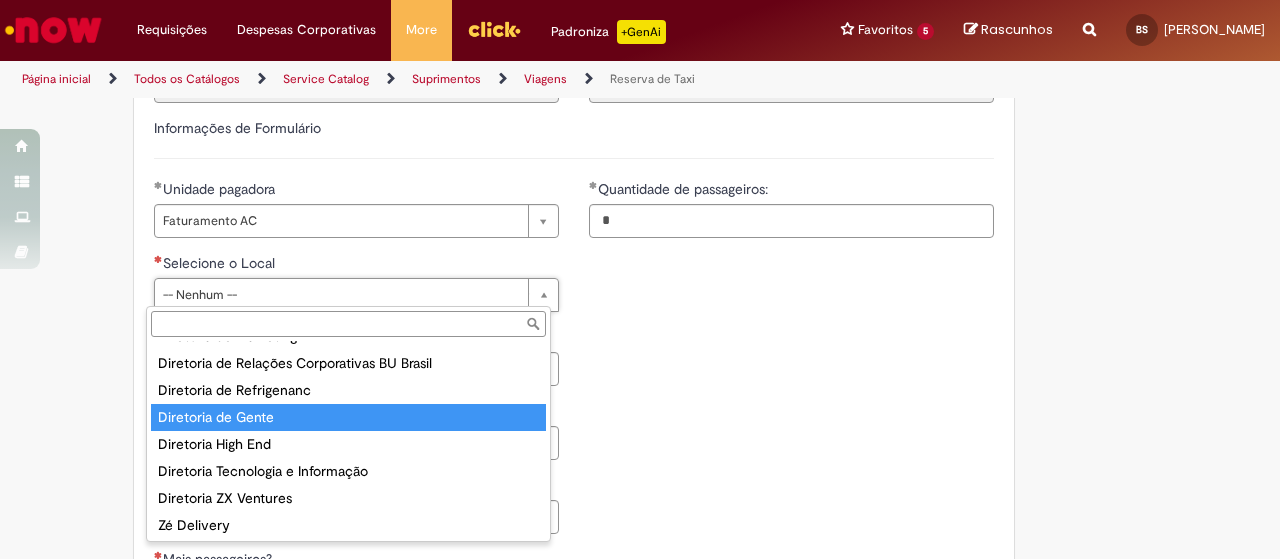 scroll, scrollTop: 402, scrollLeft: 0, axis: vertical 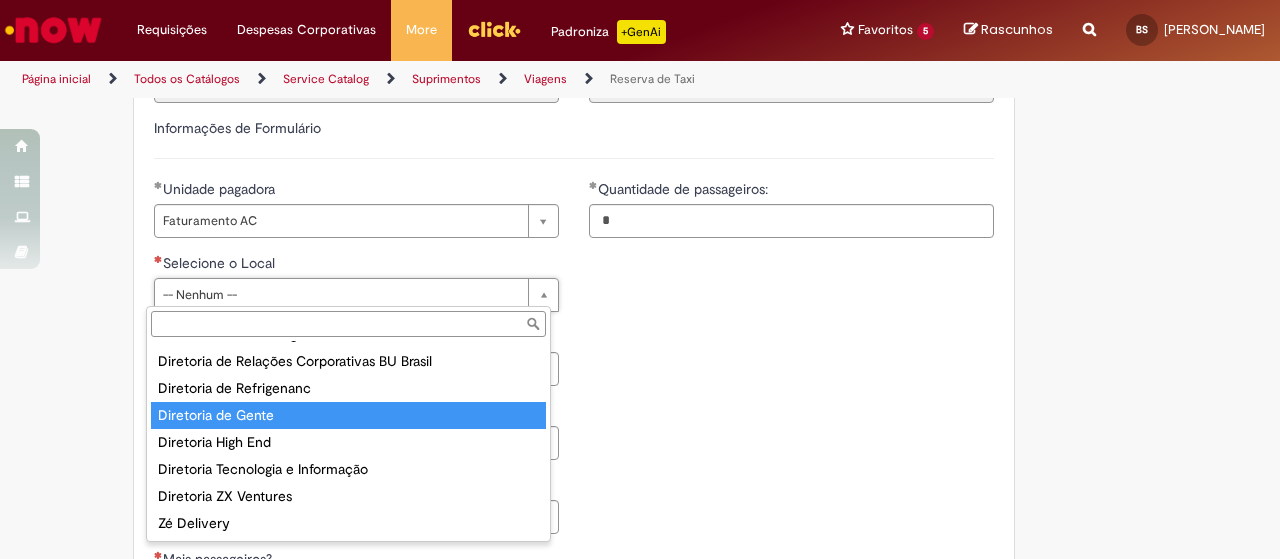 type on "**********" 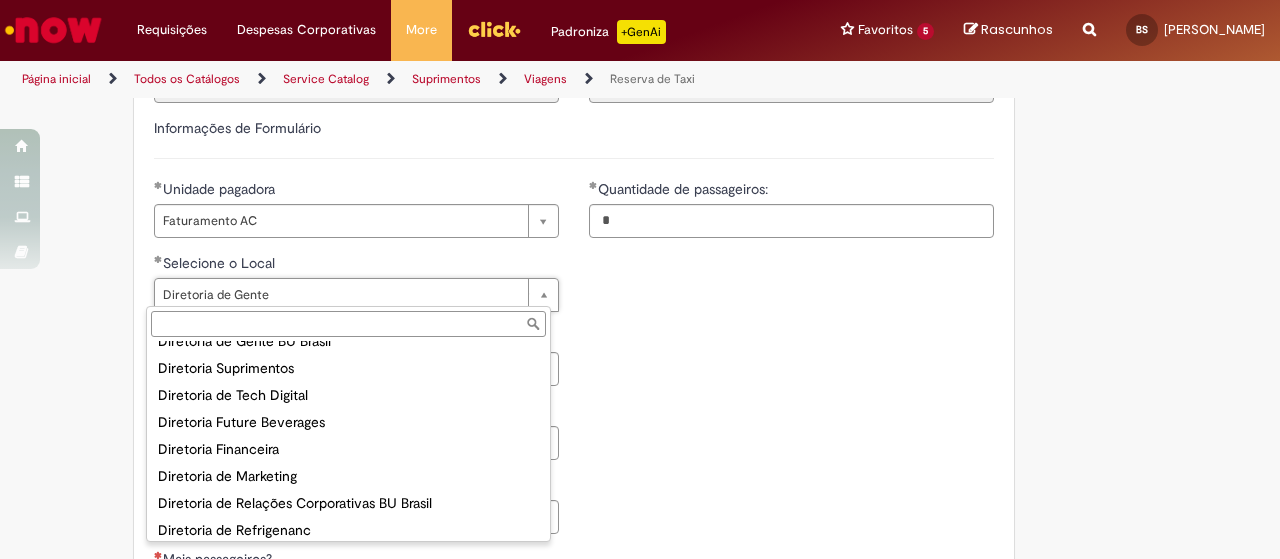scroll, scrollTop: 300, scrollLeft: 0, axis: vertical 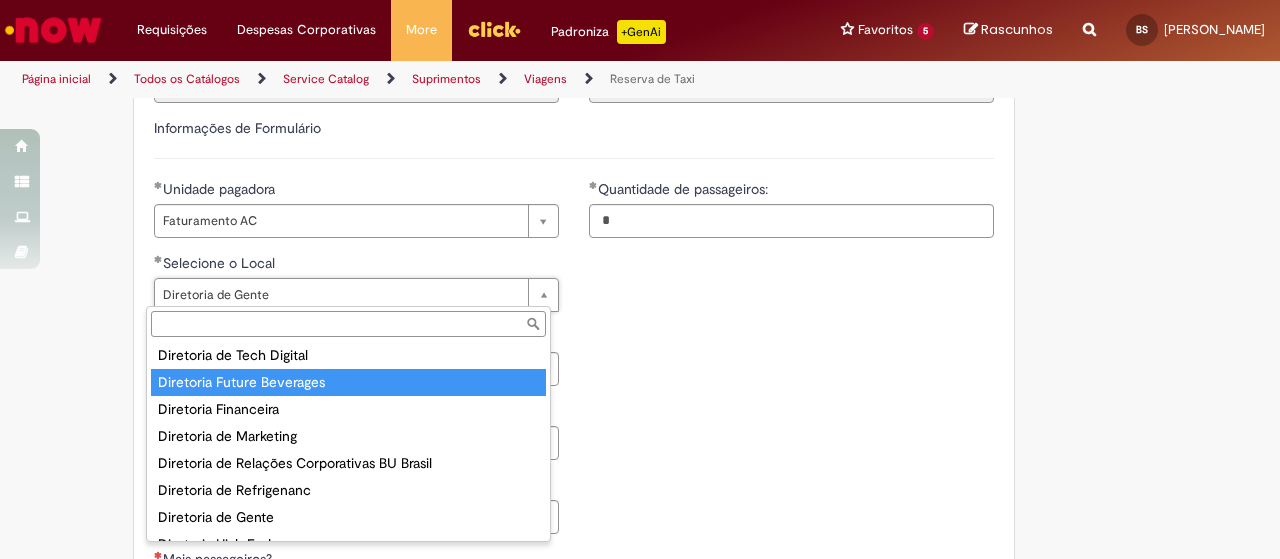 type on "**********" 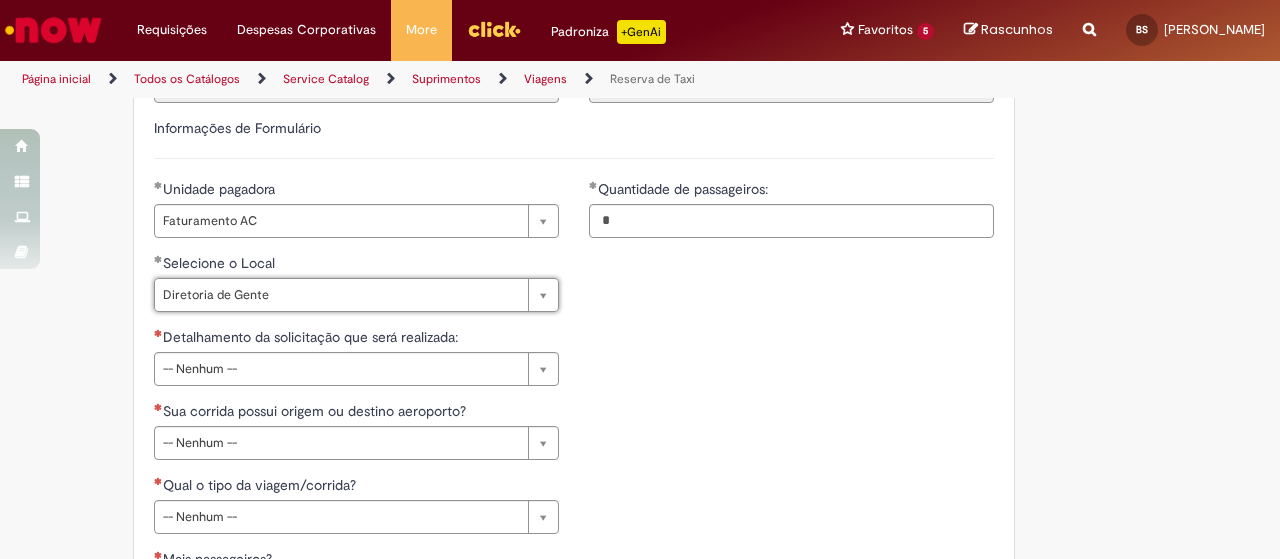 scroll, scrollTop: 0, scrollLeft: 114, axis: horizontal 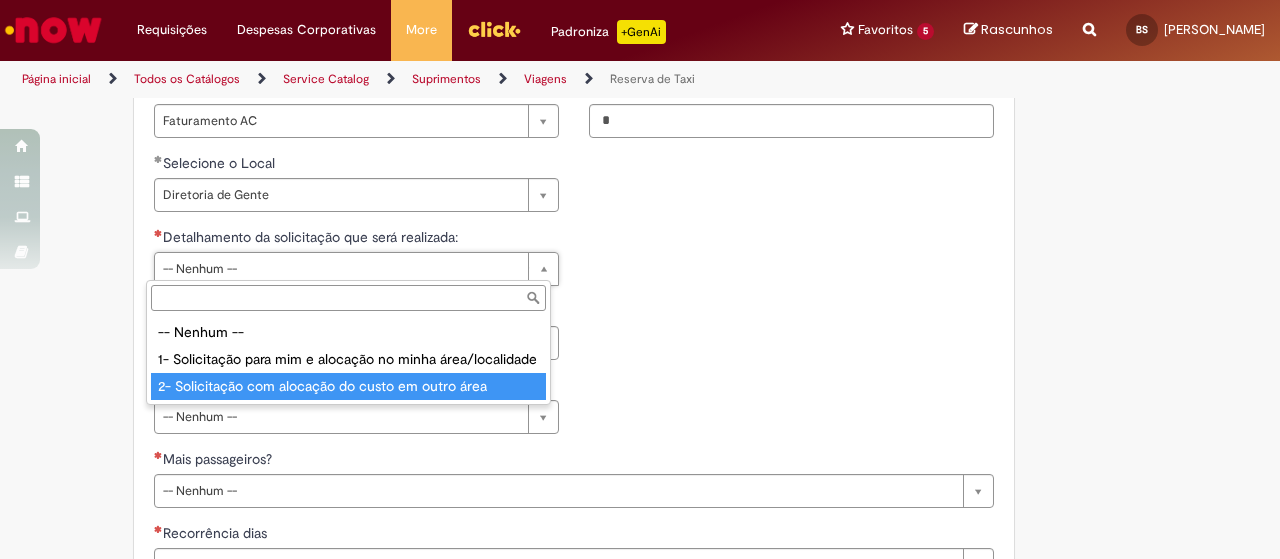type on "**********" 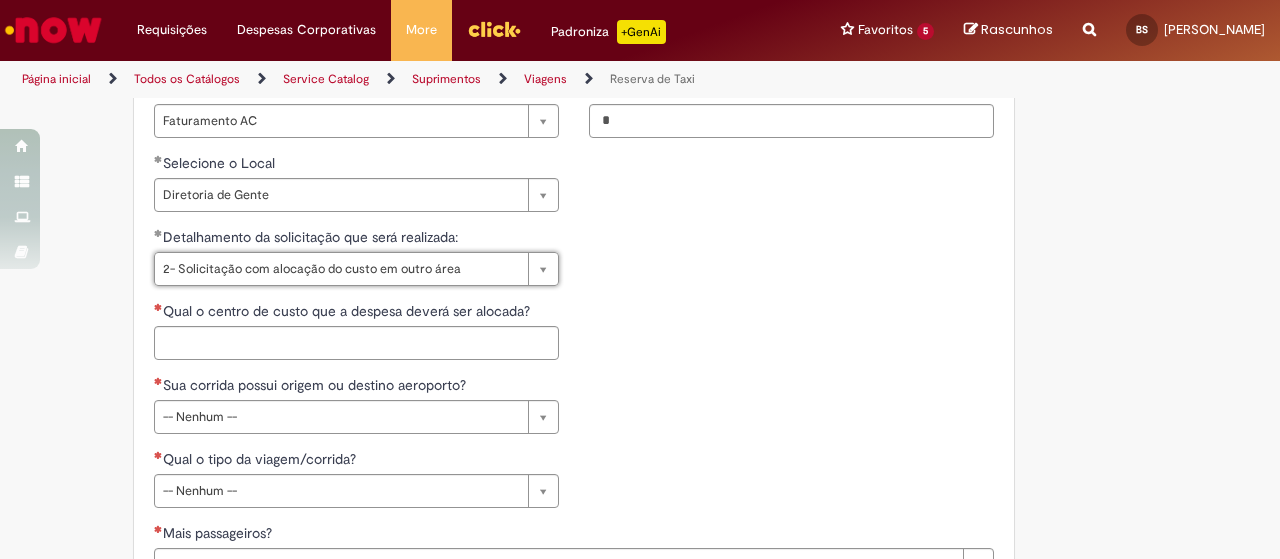 scroll, scrollTop: 1100, scrollLeft: 0, axis: vertical 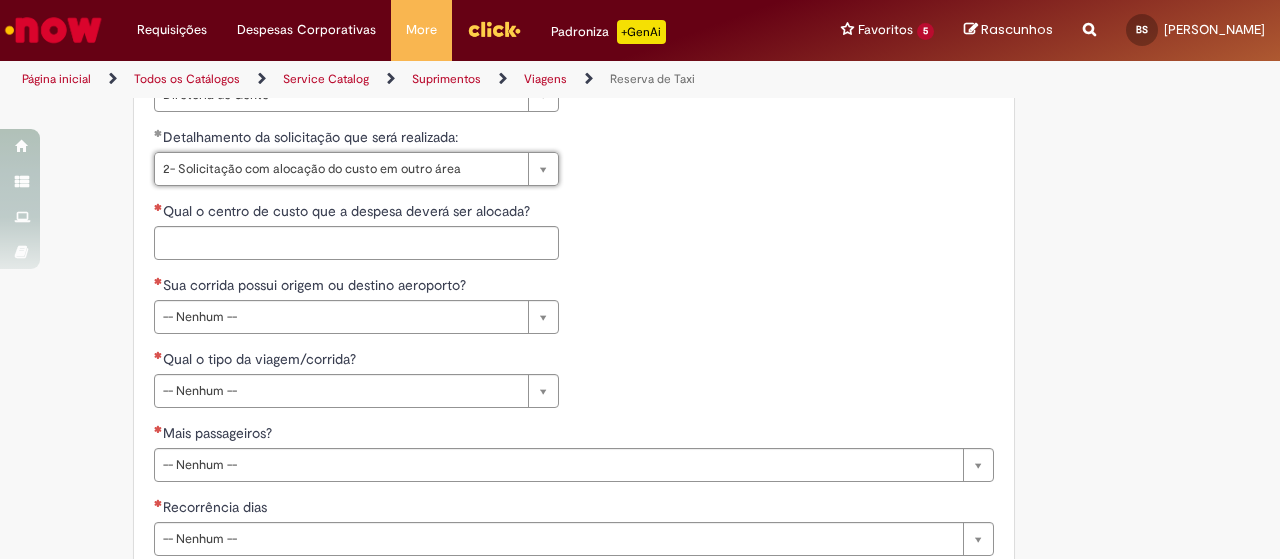 click on "**********" at bounding box center [574, 164] 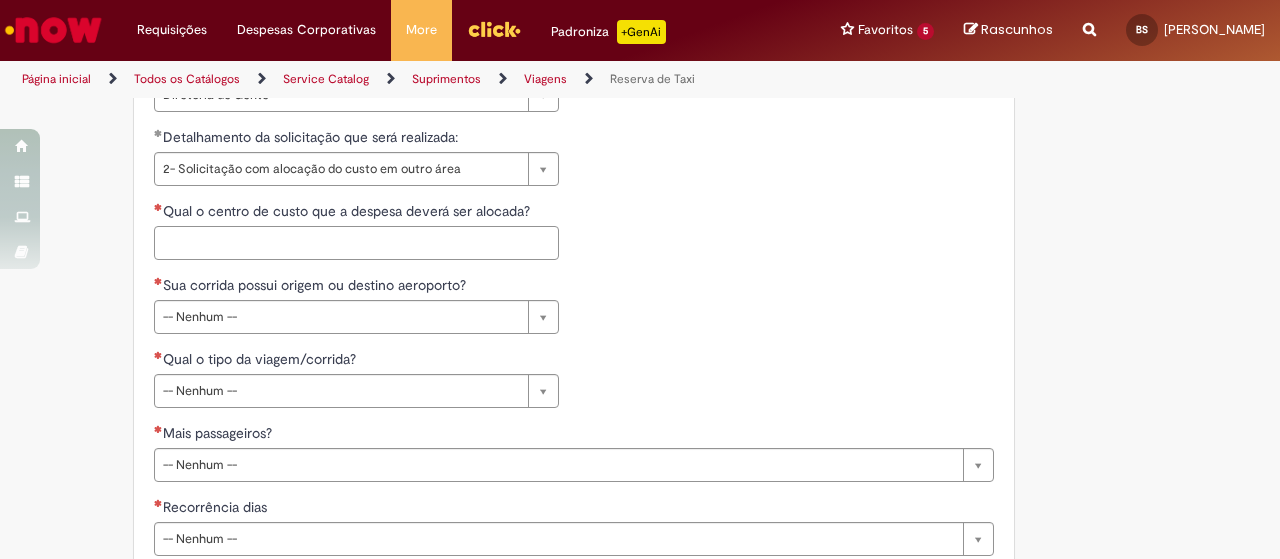 click on "Qual o centro de custo que a despesa deverá ser alocada?" at bounding box center (356, 243) 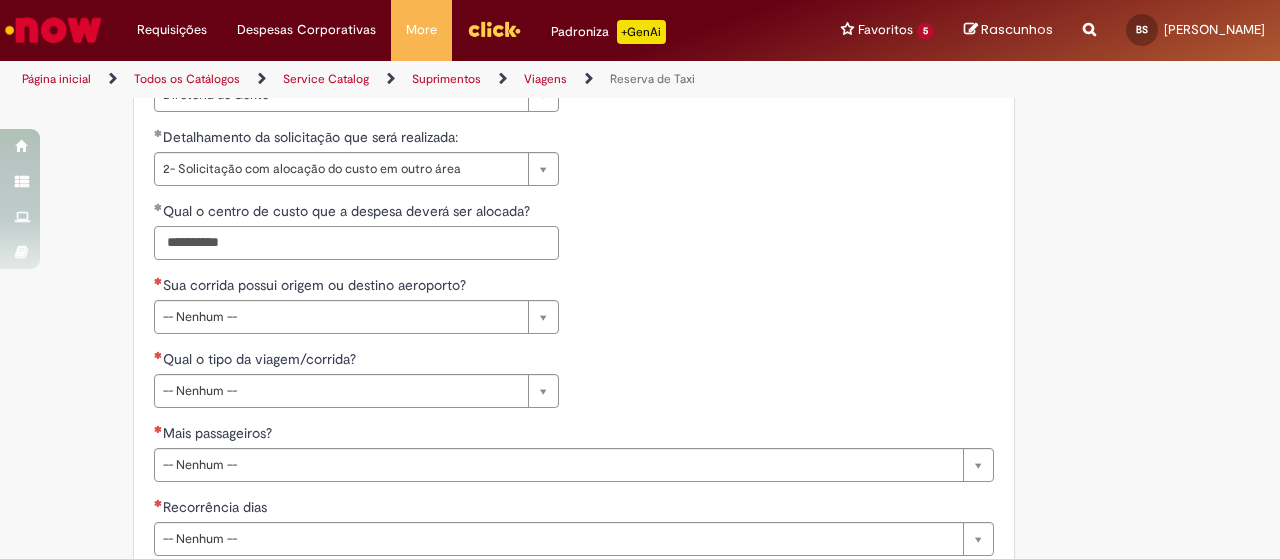 type on "**********" 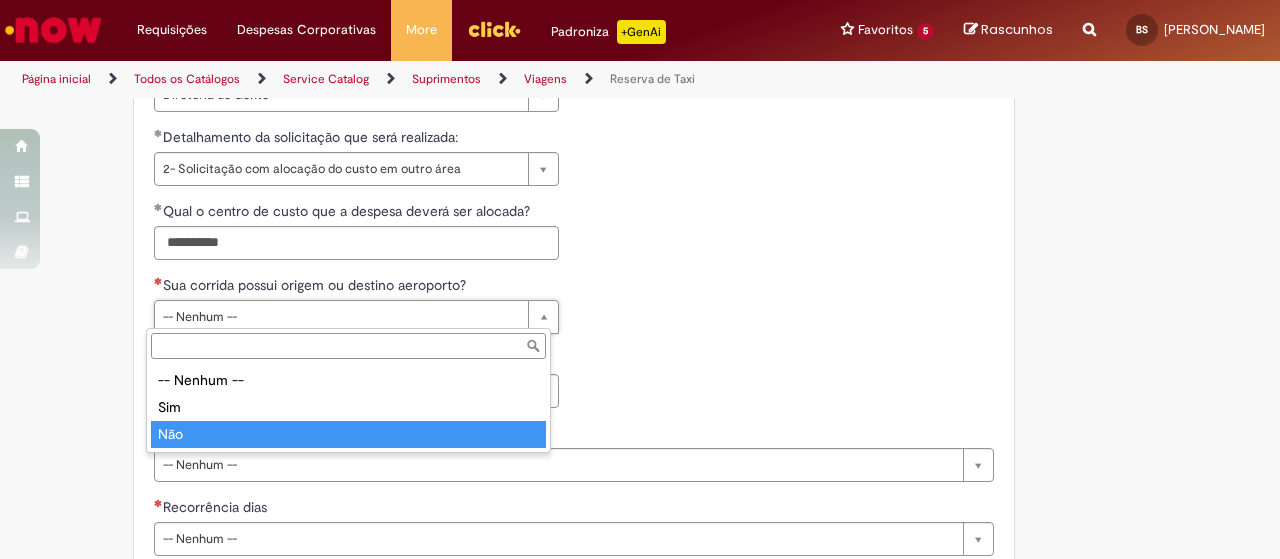 type on "***" 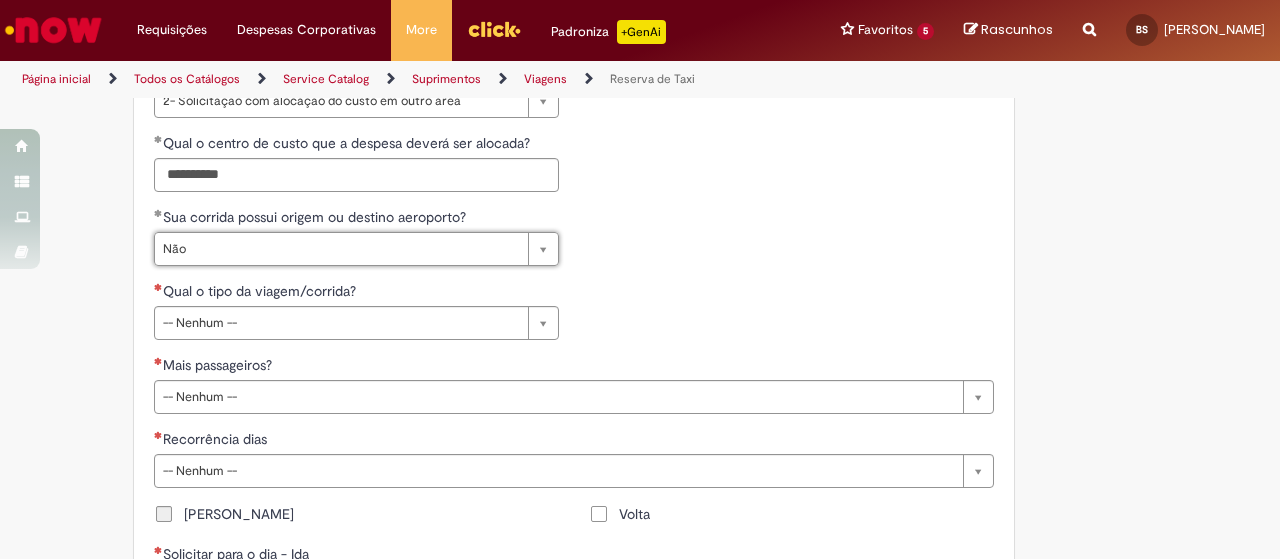 scroll, scrollTop: 1200, scrollLeft: 0, axis: vertical 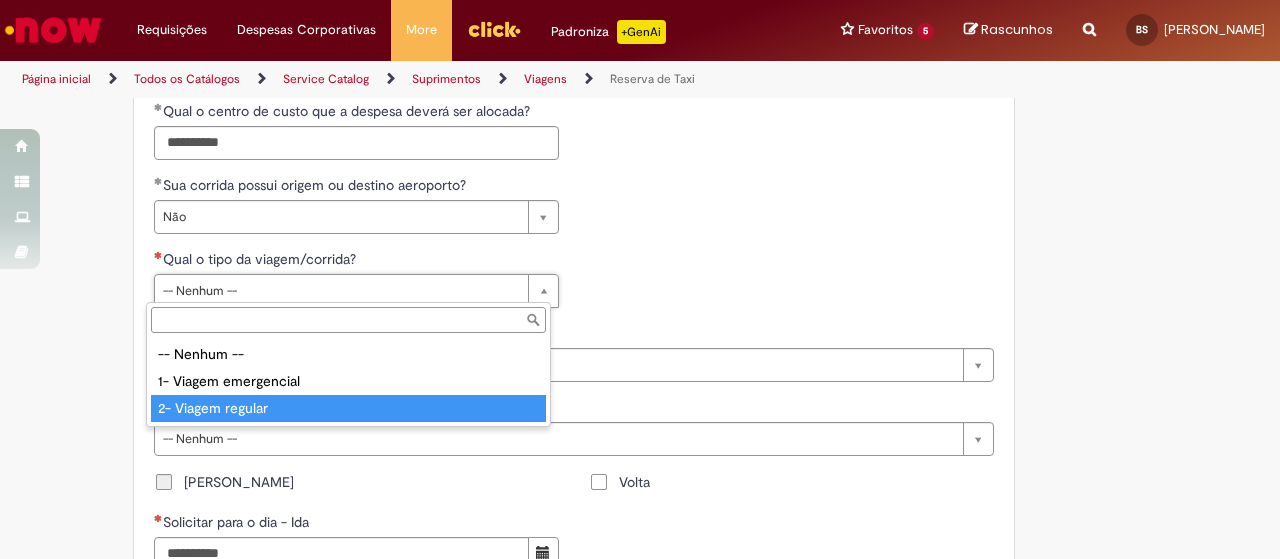 type on "**********" 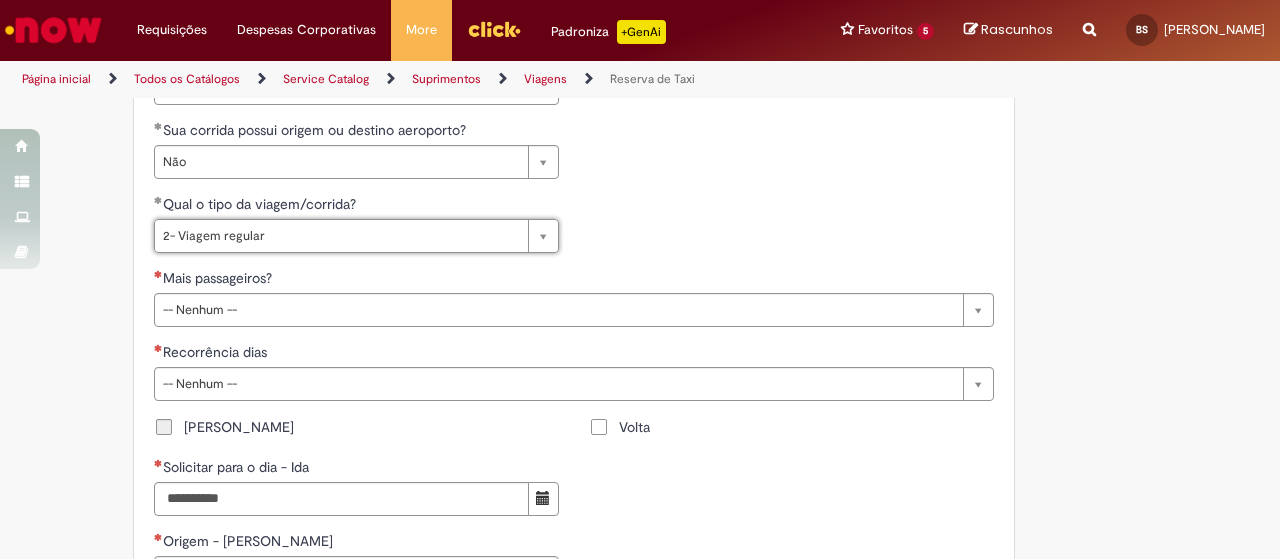 scroll, scrollTop: 1300, scrollLeft: 0, axis: vertical 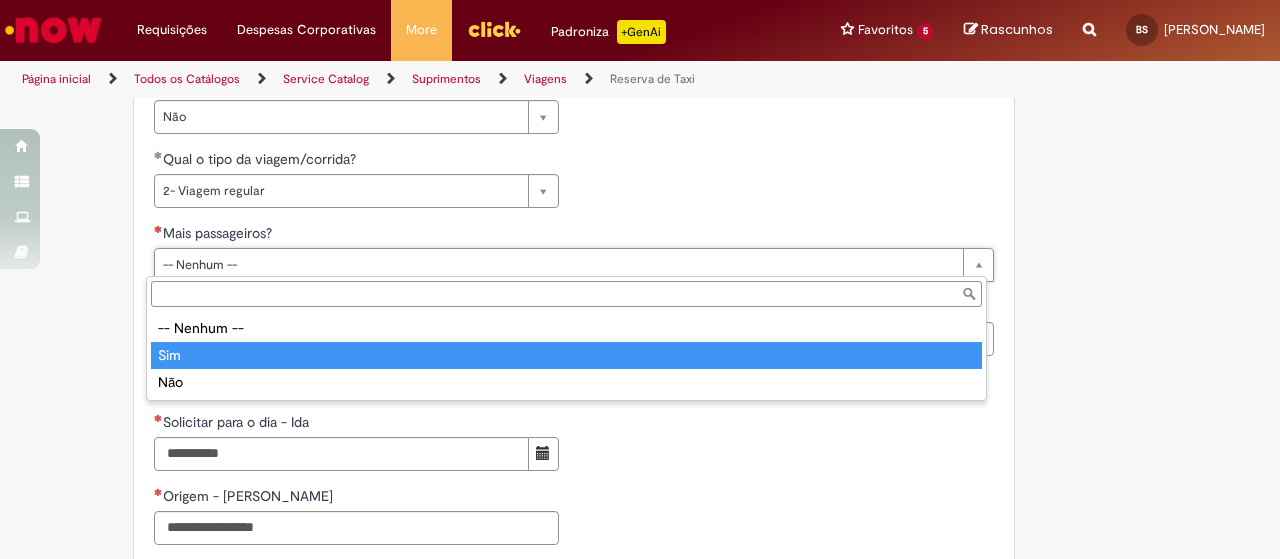 type on "***" 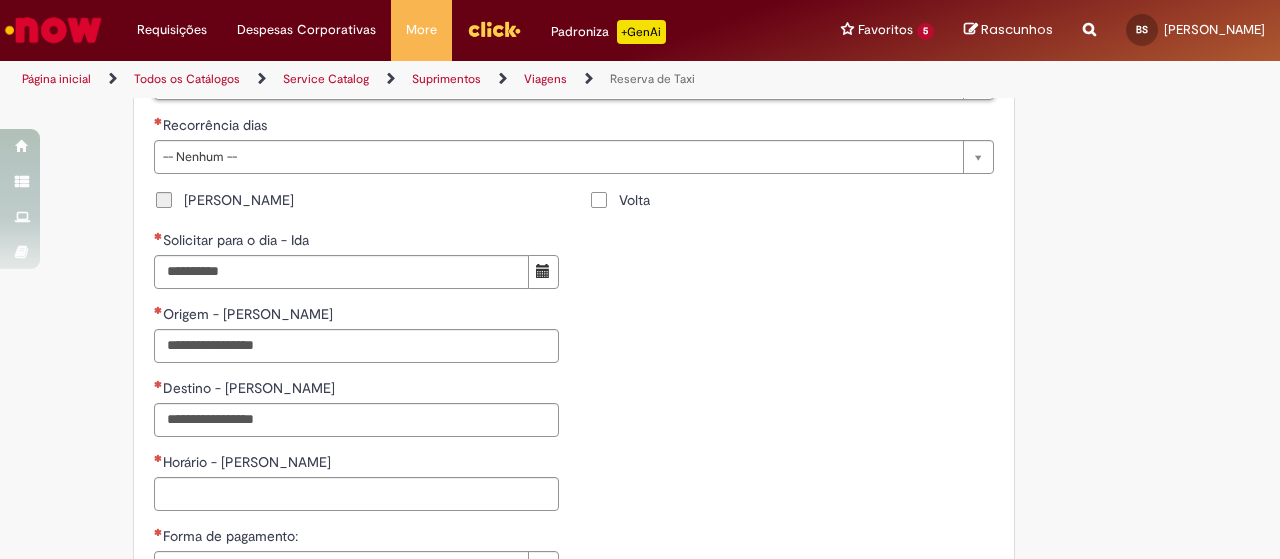 scroll, scrollTop: 1500, scrollLeft: 0, axis: vertical 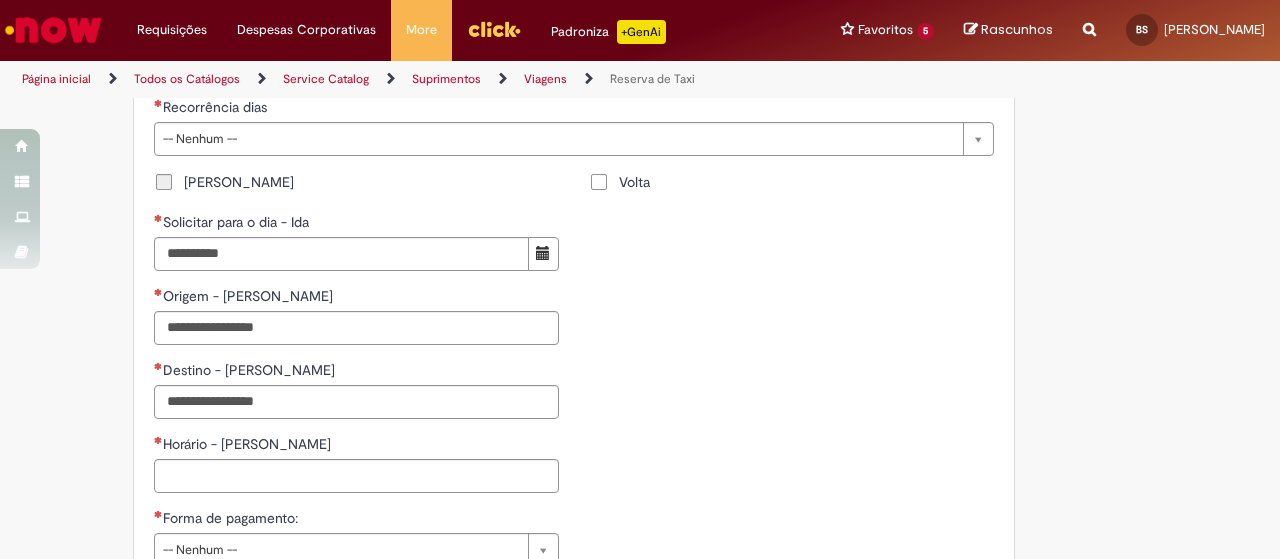 click on "Ida Solicitar para o dia - Ida Origem - Ida Destino - Ida Horário - Ida Horário do vôo - Ida Nº do vôo - Ida Volta Solicitar para o dia - Volta Origem - Volta Destino - Volta Horário - Volta Horário do vôo - Volta Nº do vôo - Volta" at bounding box center (574, 340) 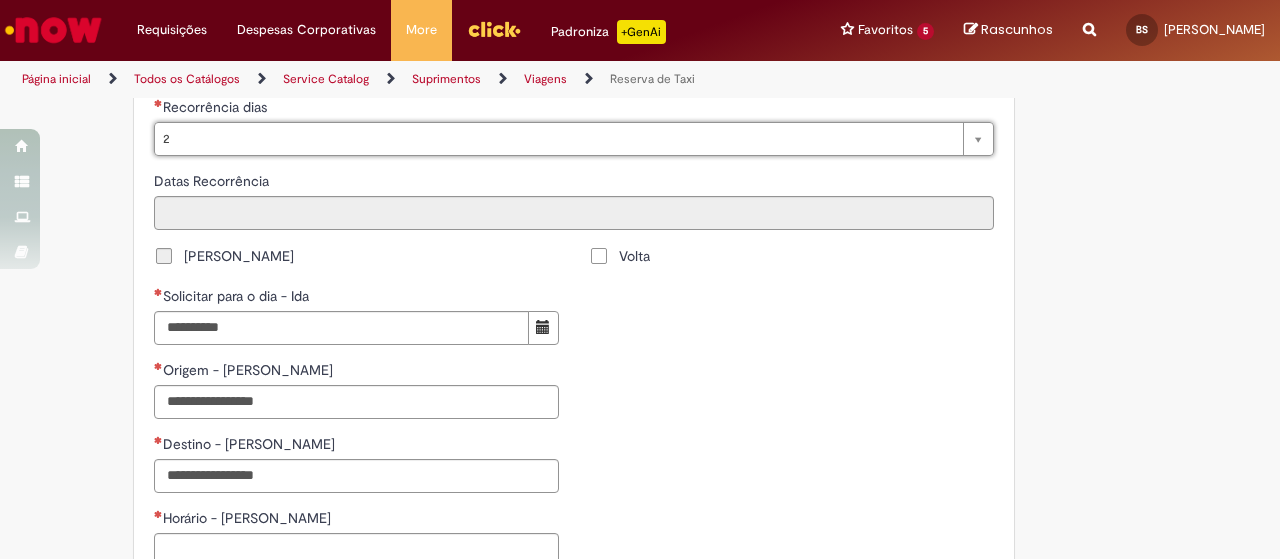 type on "*" 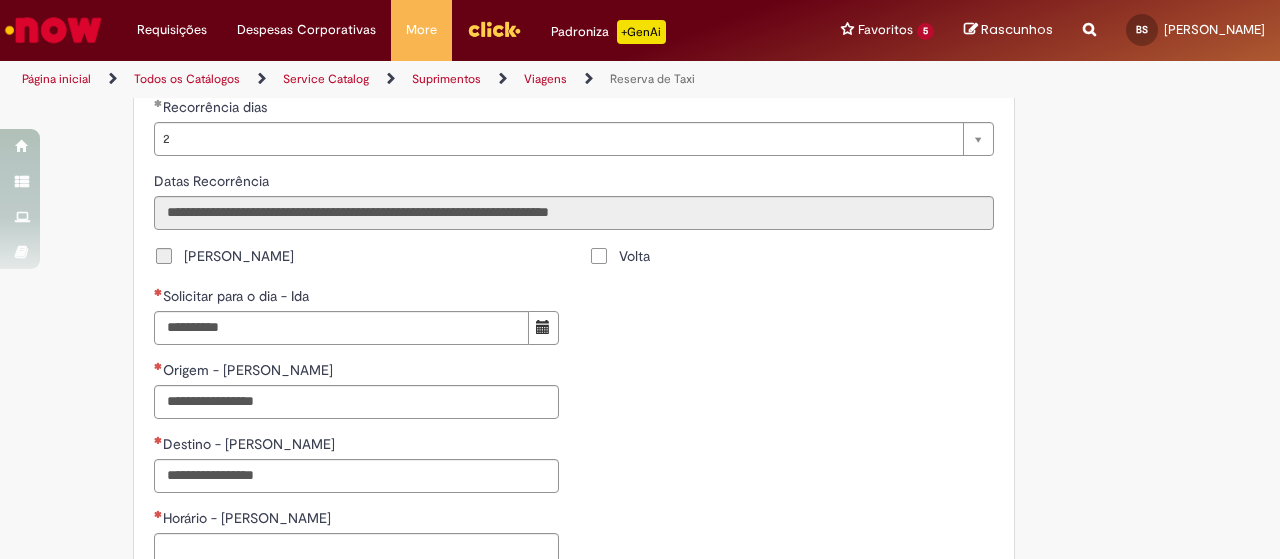 click on "Ida Solicitar para o dia - Ida Origem - Ida Destino - Ida Horário - Ida Horário do vôo - Ida Nº do vôo - Ida Volta Solicitar para o dia - Volta Origem - Volta Destino - Volta Horário - Volta Horário do vôo - Volta Nº do vôo - Volta" at bounding box center (574, 414) 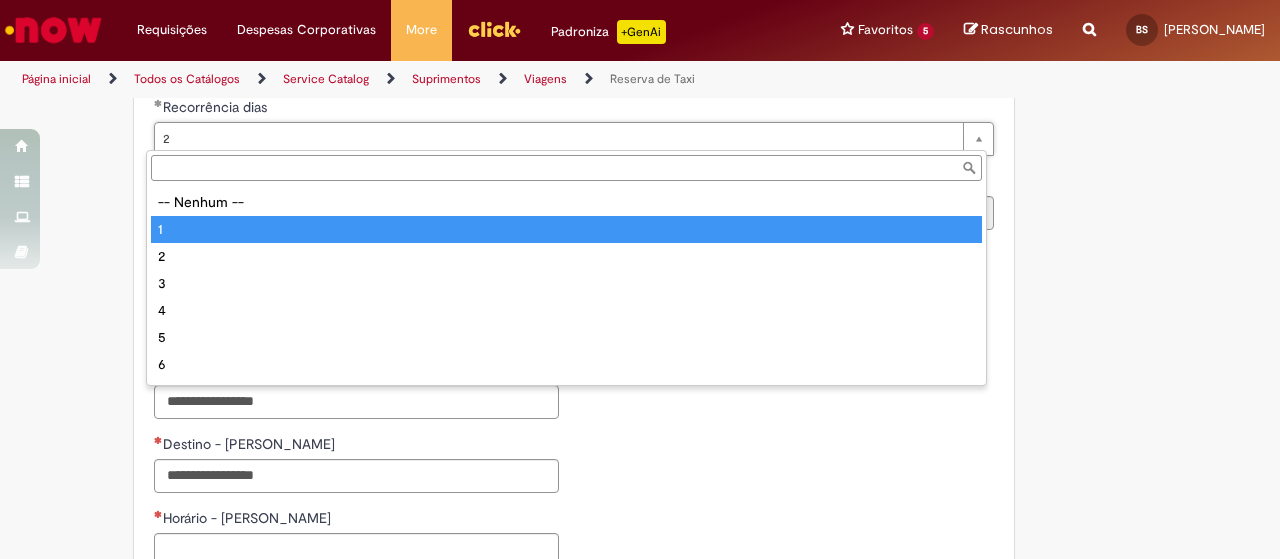 type on "*" 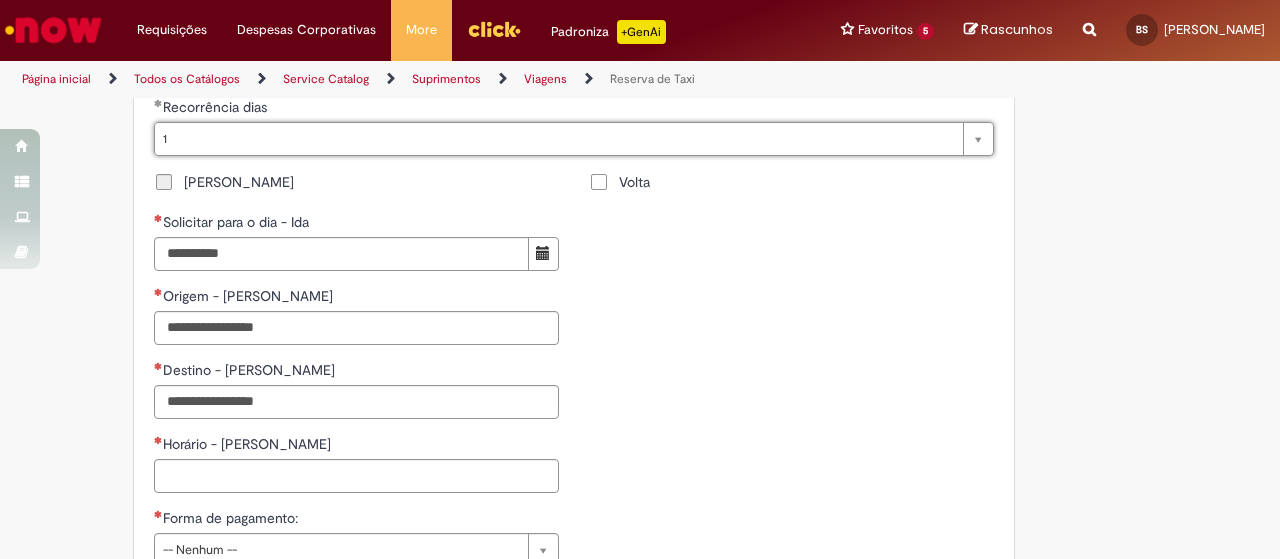 scroll, scrollTop: 0, scrollLeft: 3, axis: horizontal 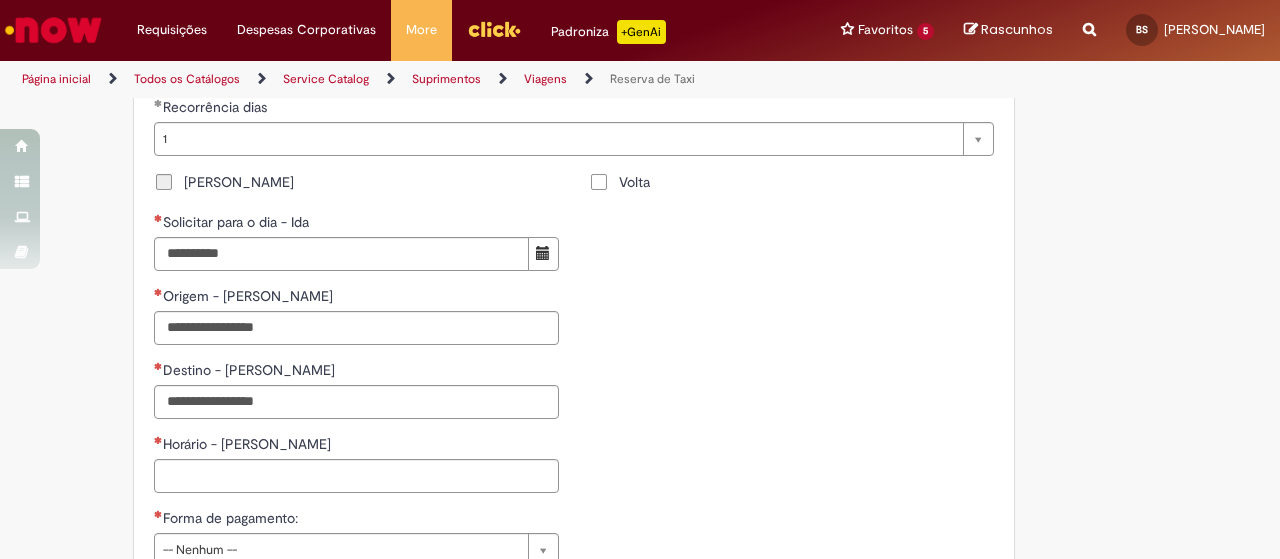 click on "Volta" at bounding box center (619, 182) 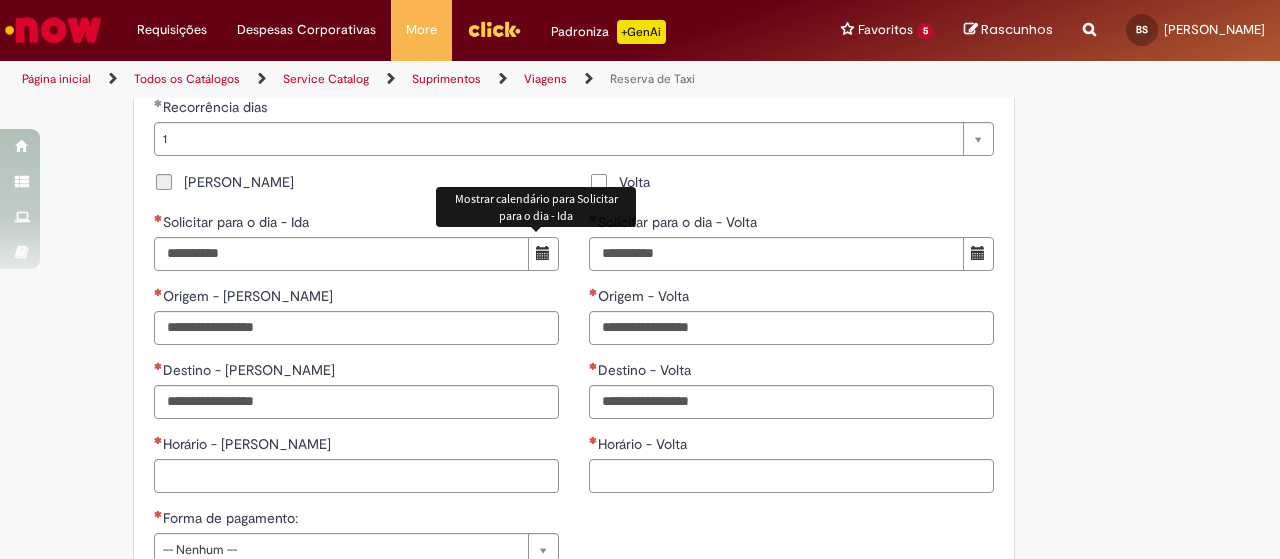 click at bounding box center (543, 253) 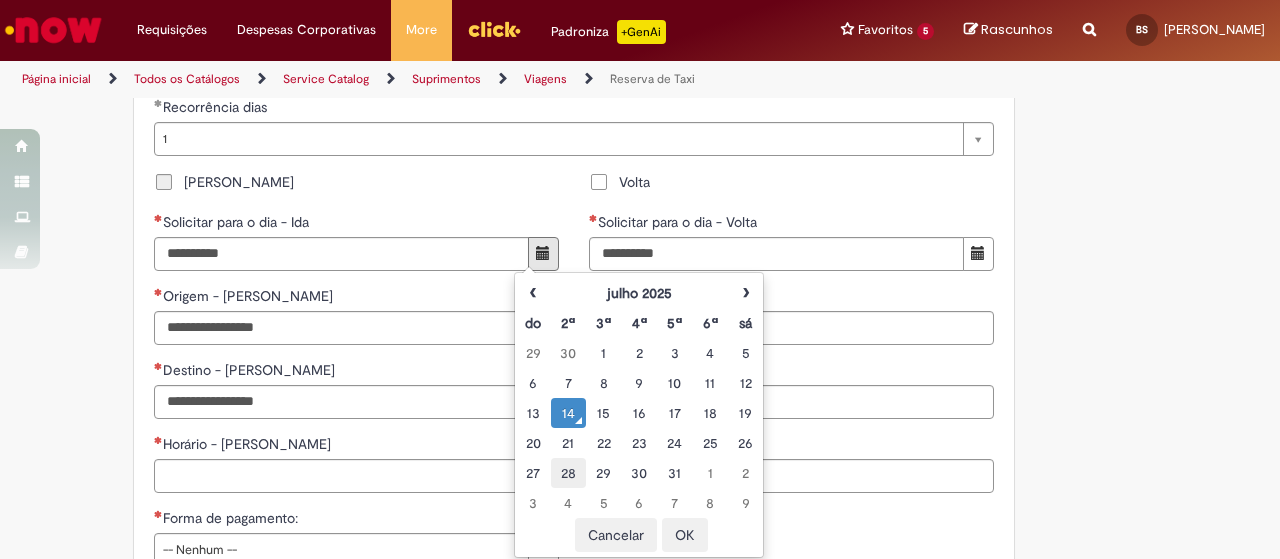 click on "28" at bounding box center (568, 473) 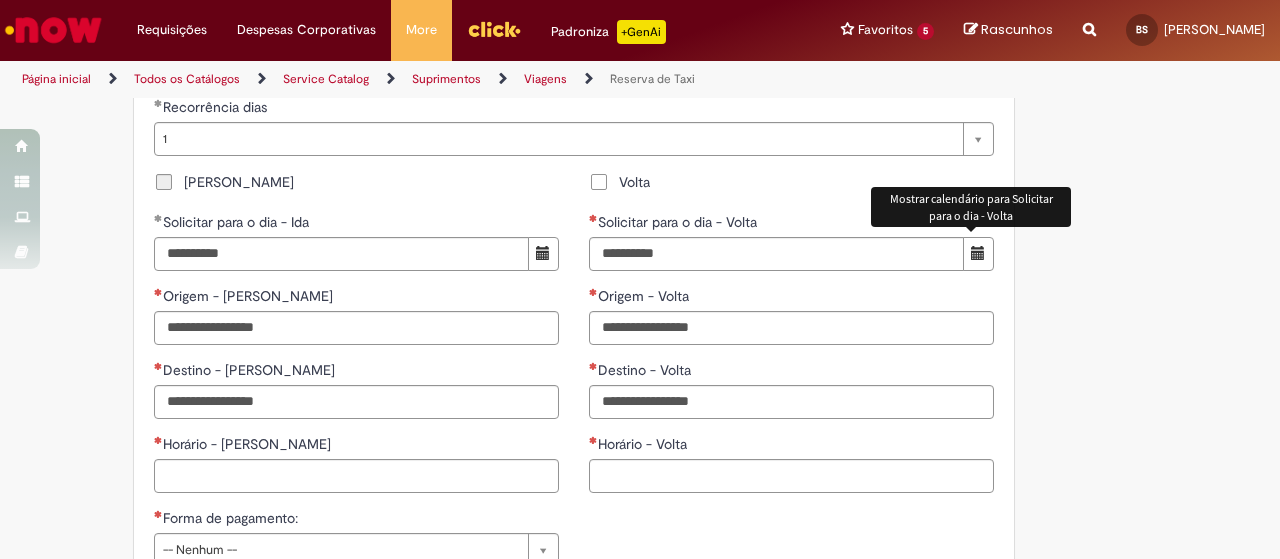 click at bounding box center [978, 254] 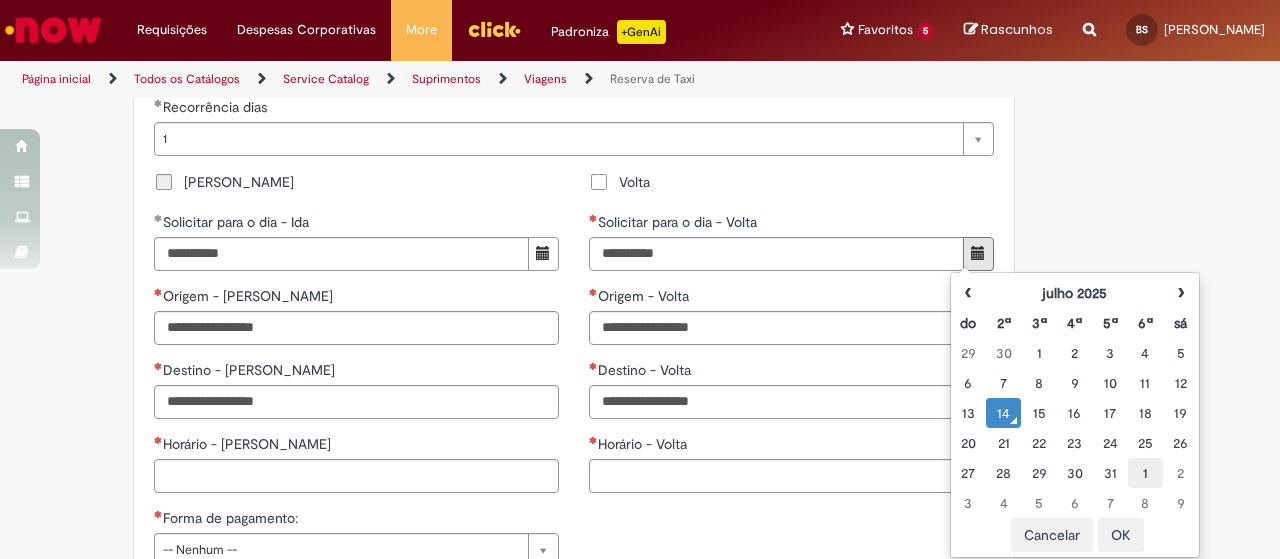 click on "1" at bounding box center [1145, 473] 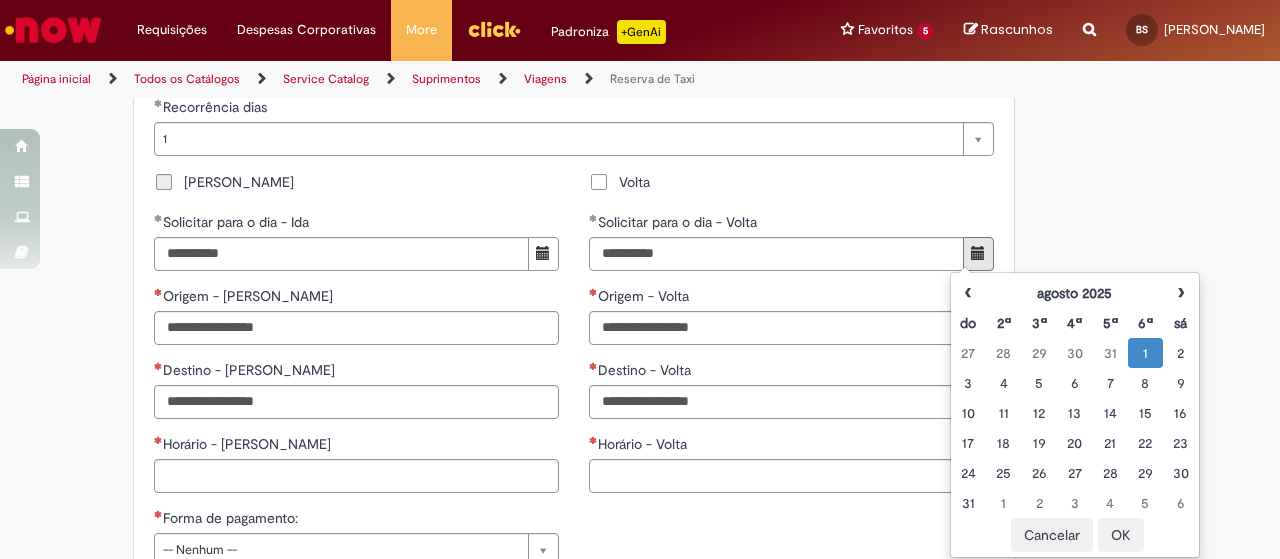 click on "**********" at bounding box center (640, -99) 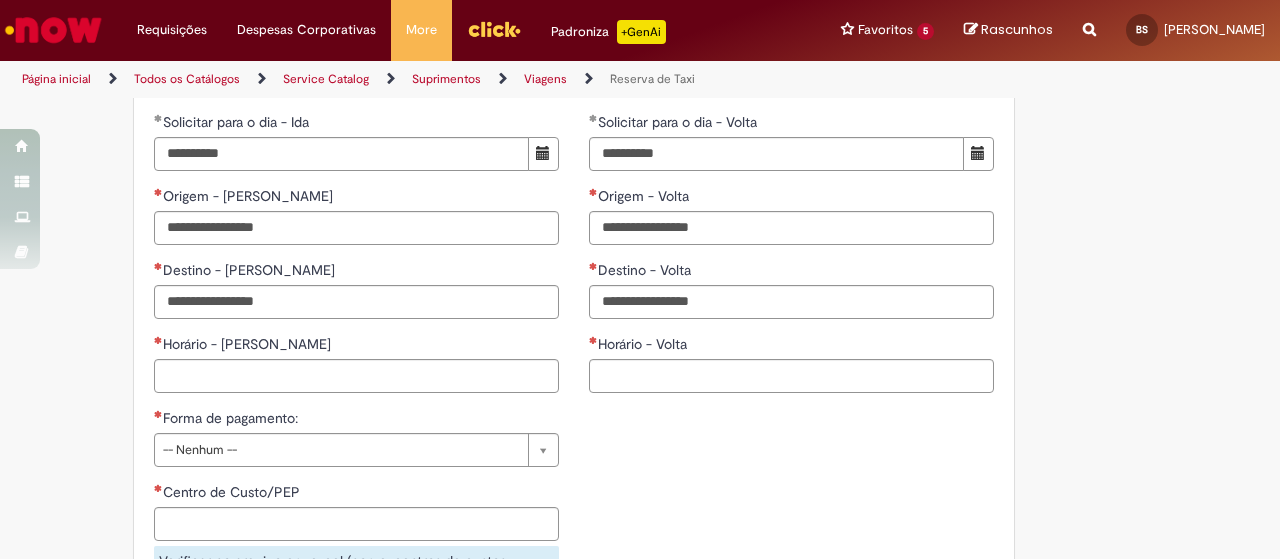 scroll, scrollTop: 1500, scrollLeft: 0, axis: vertical 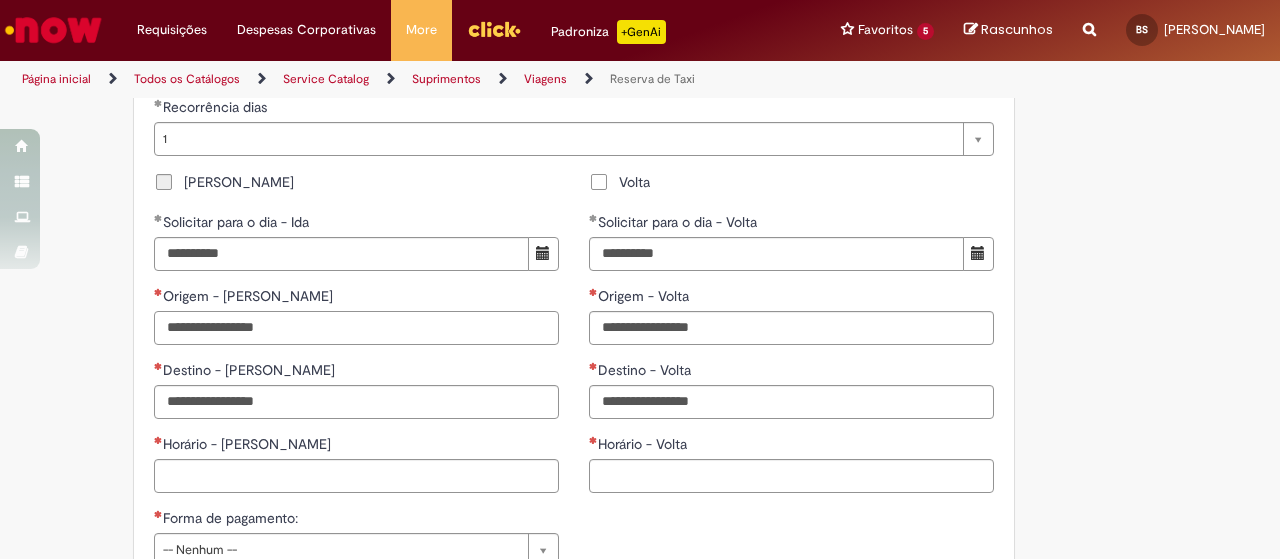 click on "Origem - [PERSON_NAME]" at bounding box center [356, 328] 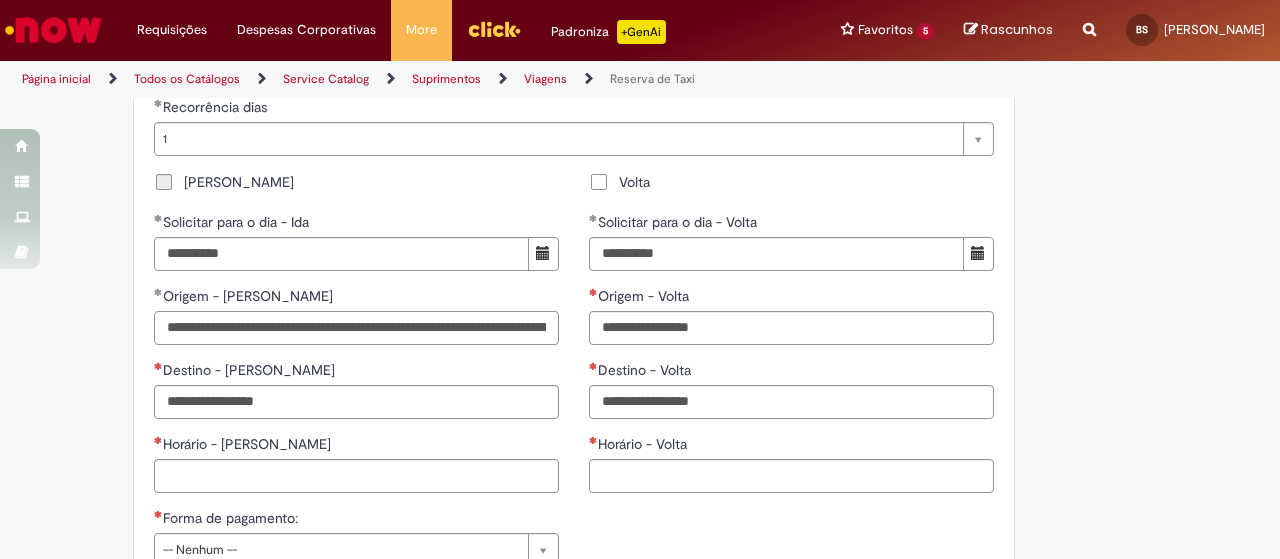 scroll, scrollTop: 0, scrollLeft: 178, axis: horizontal 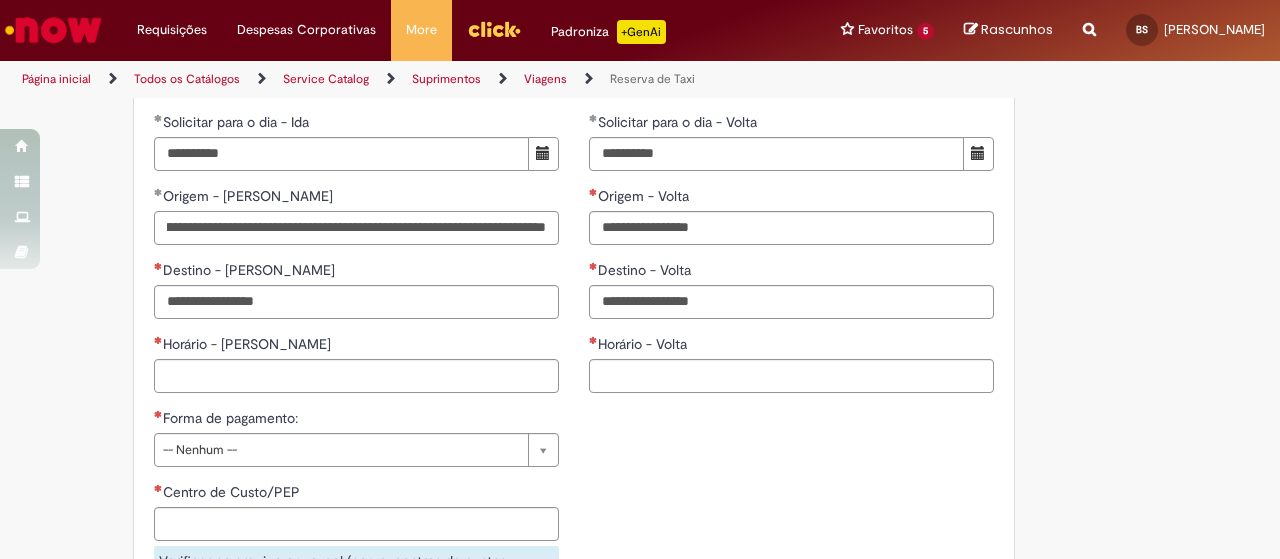 type on "**********" 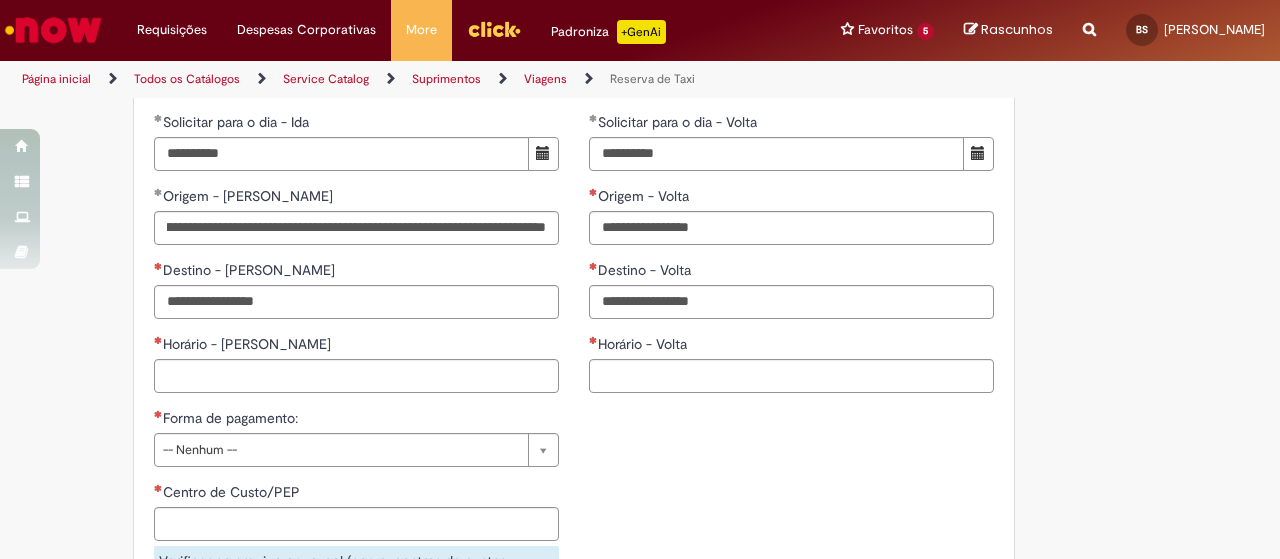 scroll, scrollTop: 0, scrollLeft: 0, axis: both 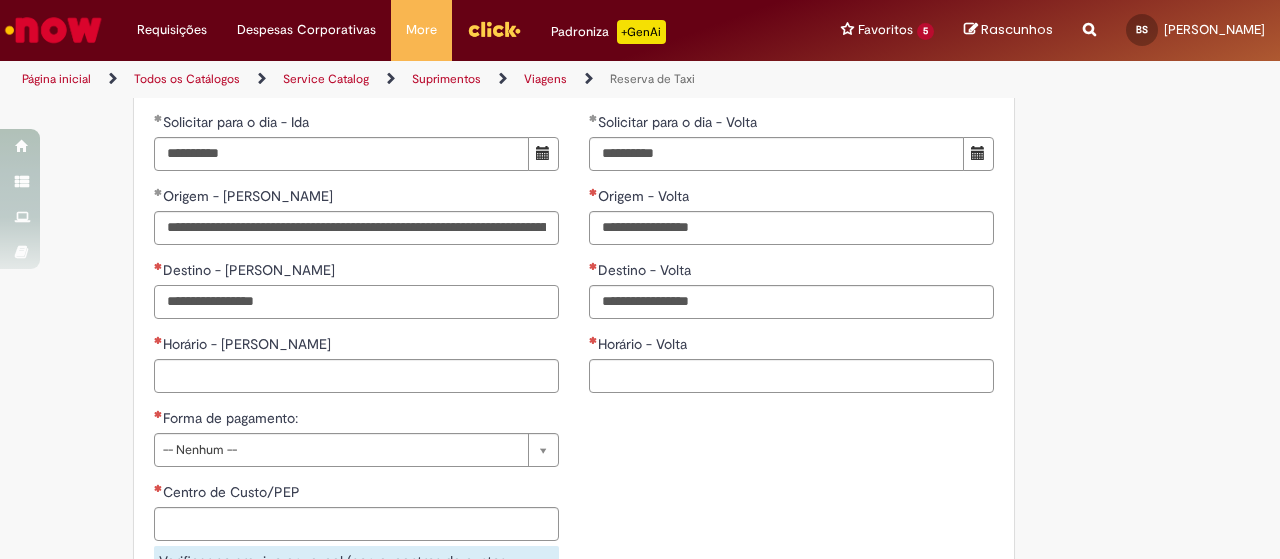 click on "Destino - [PERSON_NAME]" at bounding box center [356, 302] 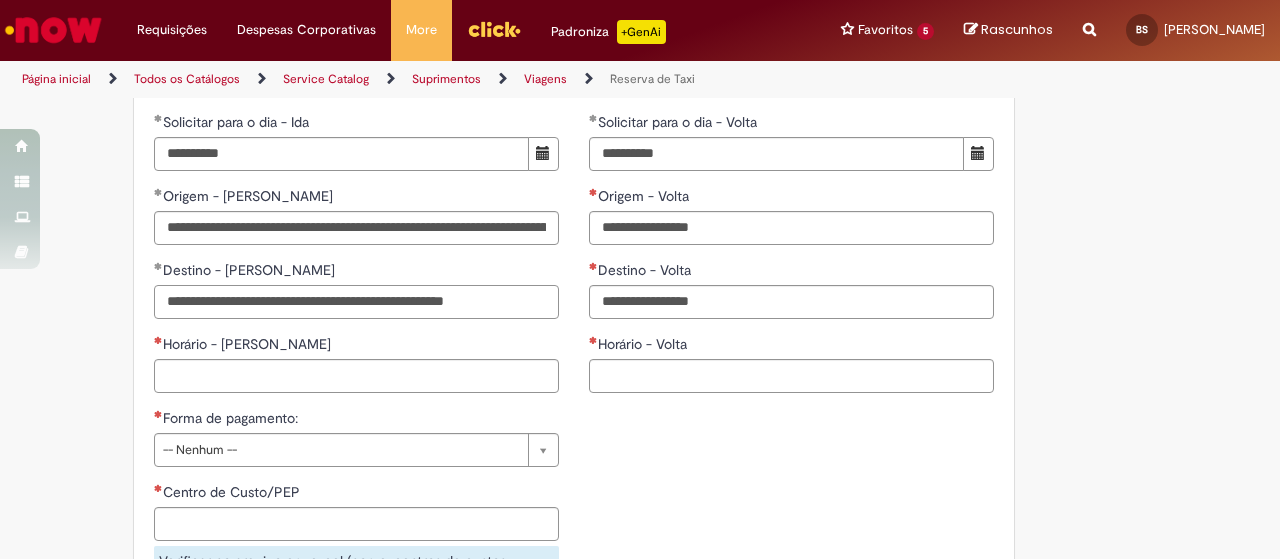 type on "**********" 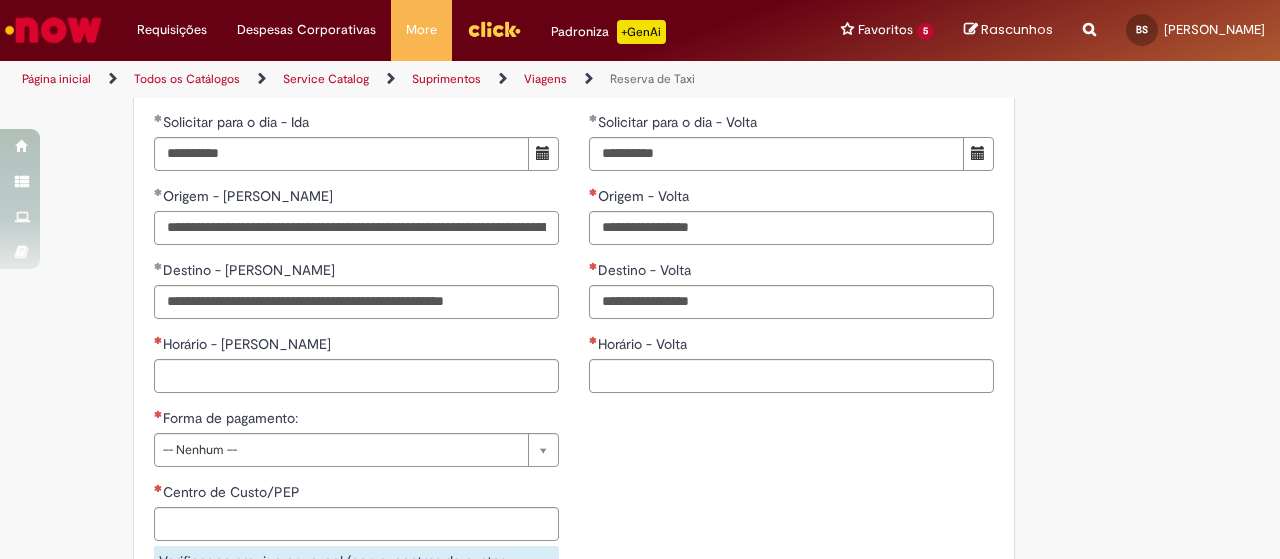 click on "**********" at bounding box center (356, 228) 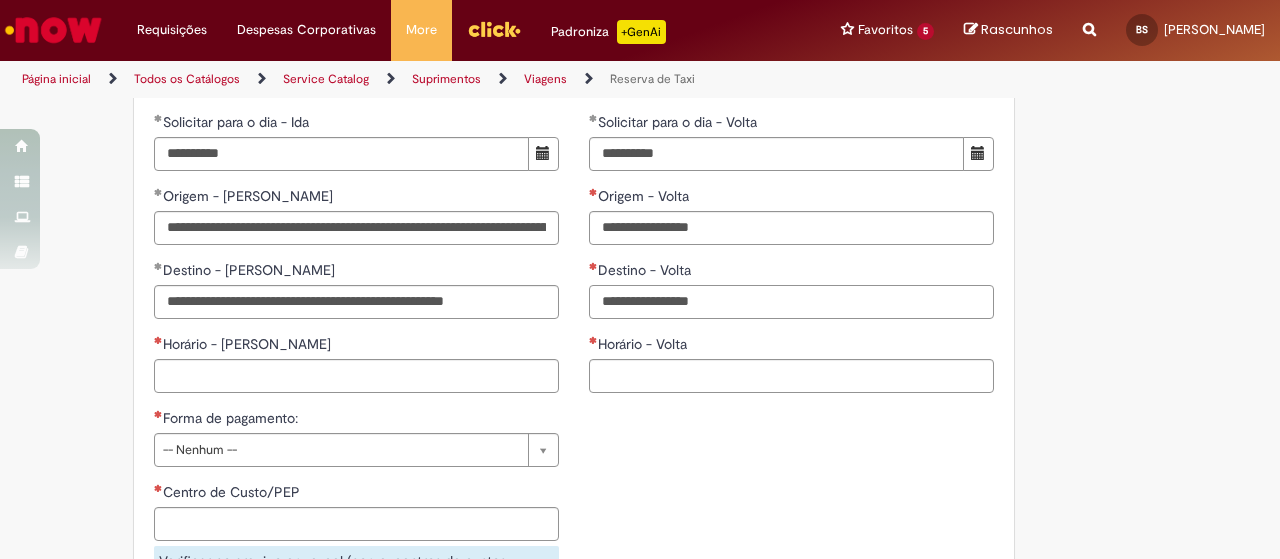 click on "Destino - Volta" at bounding box center [791, 302] 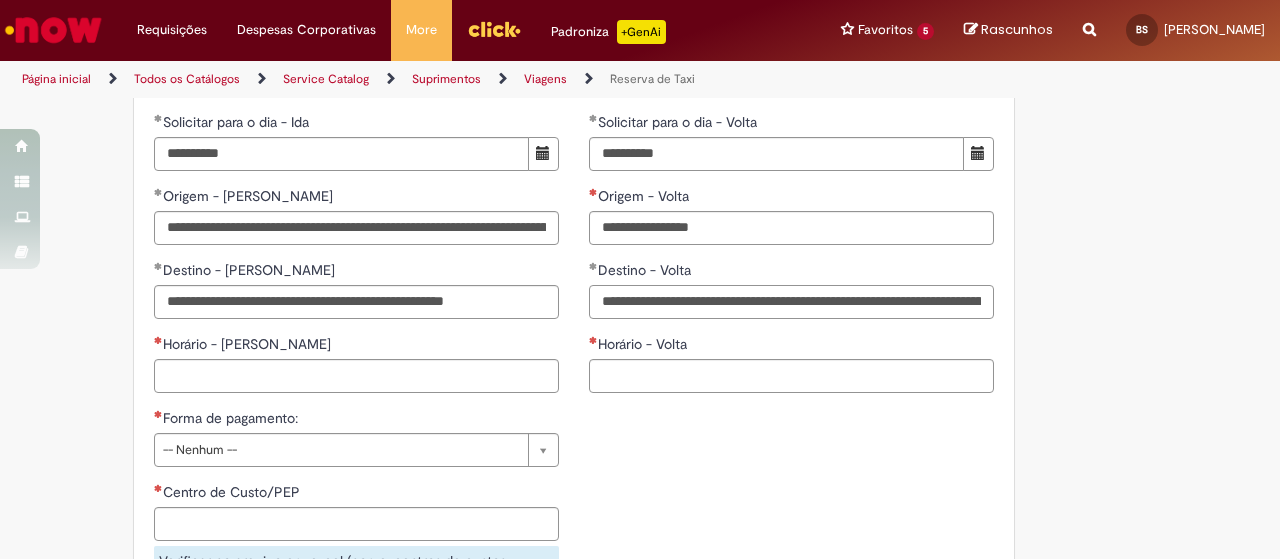 scroll, scrollTop: 0, scrollLeft: 178, axis: horizontal 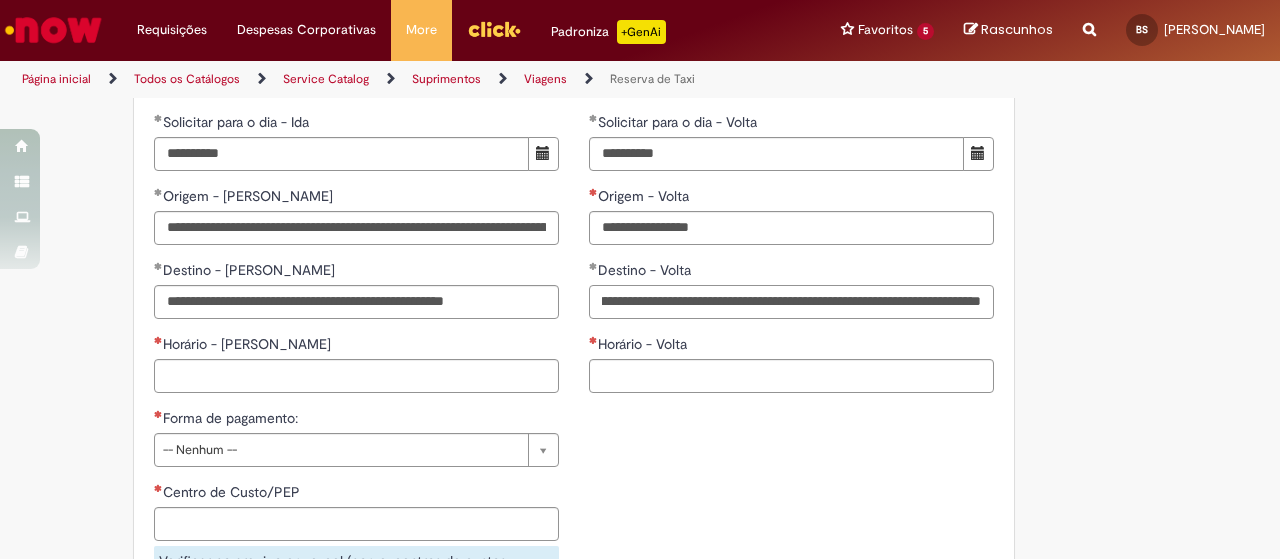 type on "**********" 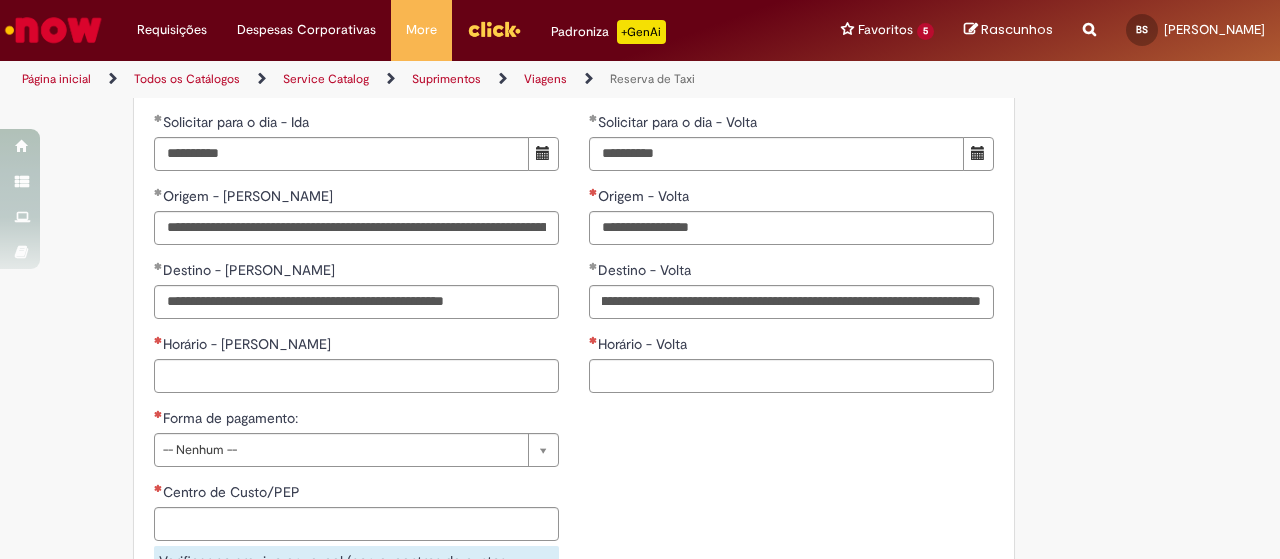 scroll, scrollTop: 0, scrollLeft: 0, axis: both 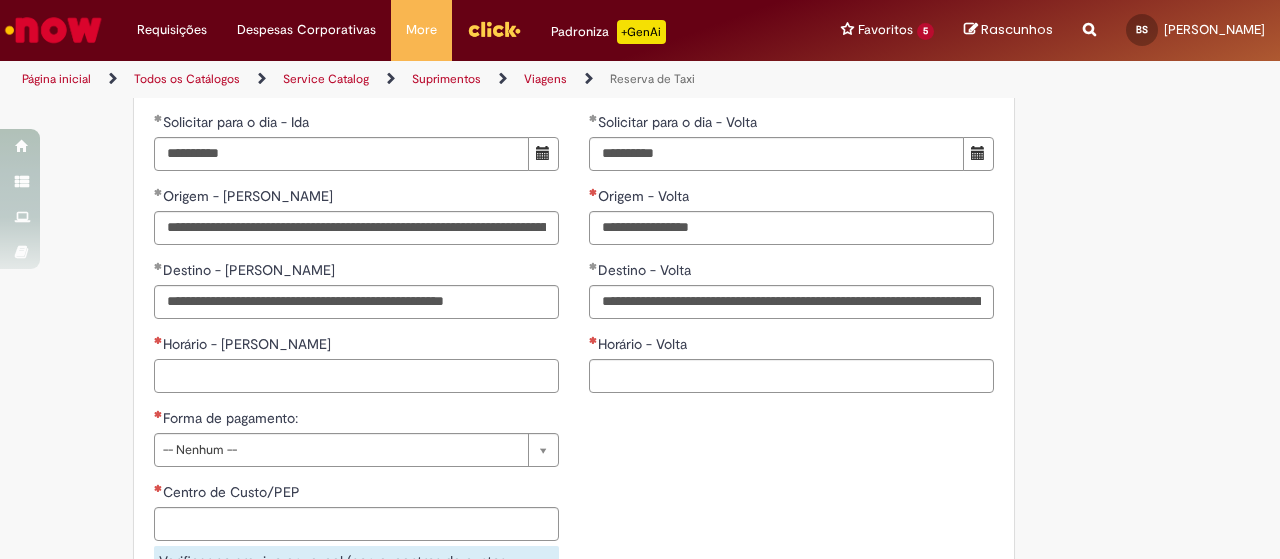 click on "Horário - [PERSON_NAME]" at bounding box center (356, 376) 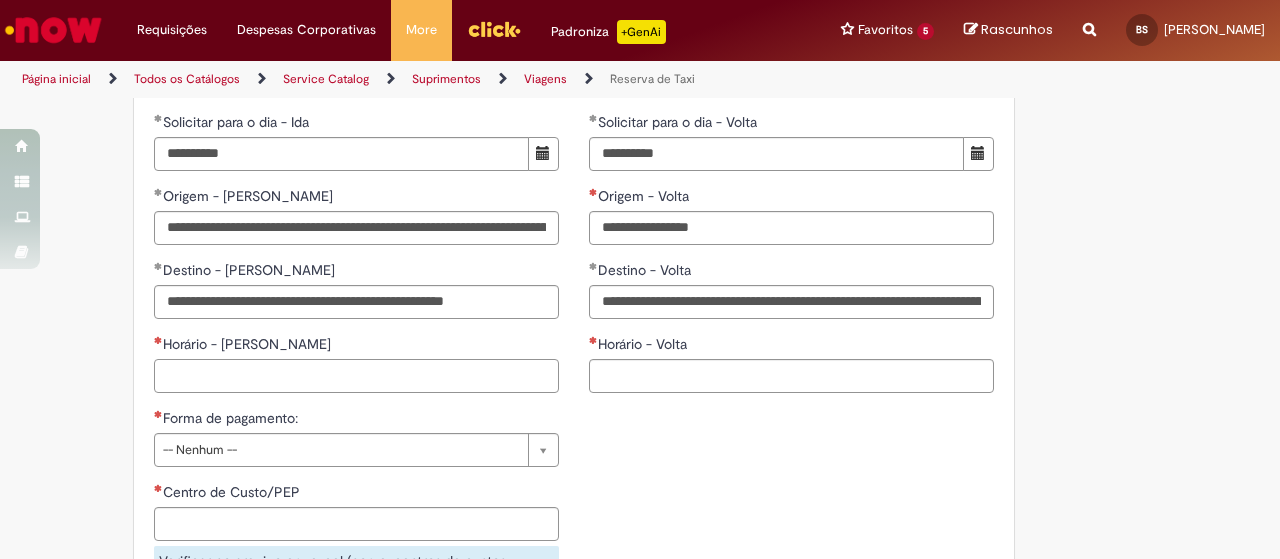 click on "Horário - [PERSON_NAME]" at bounding box center (356, 376) 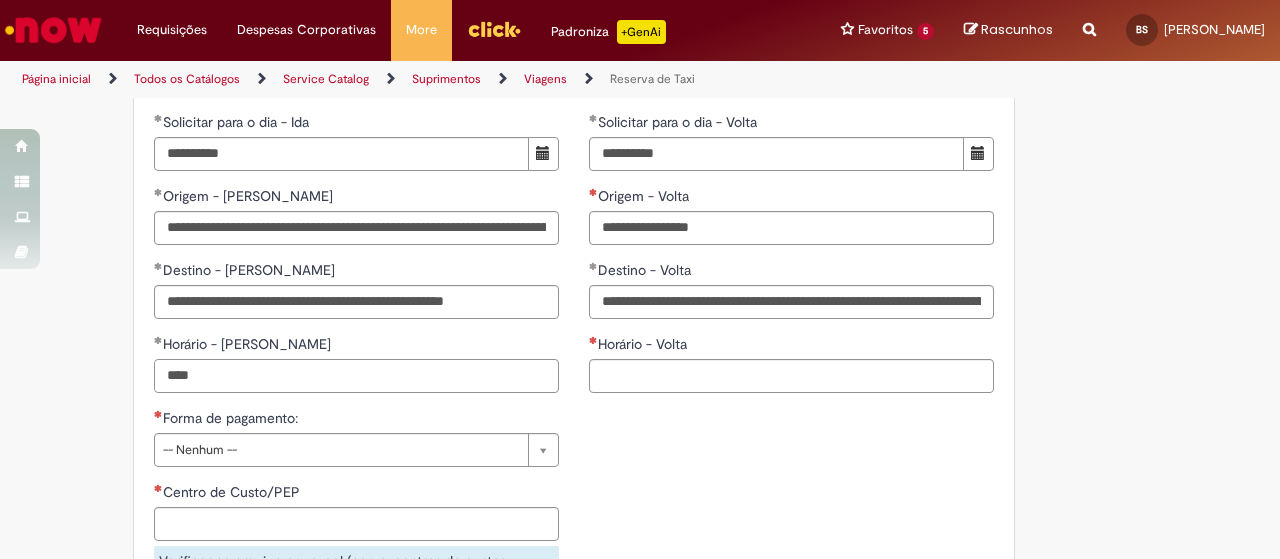 click on "****" at bounding box center [356, 376] 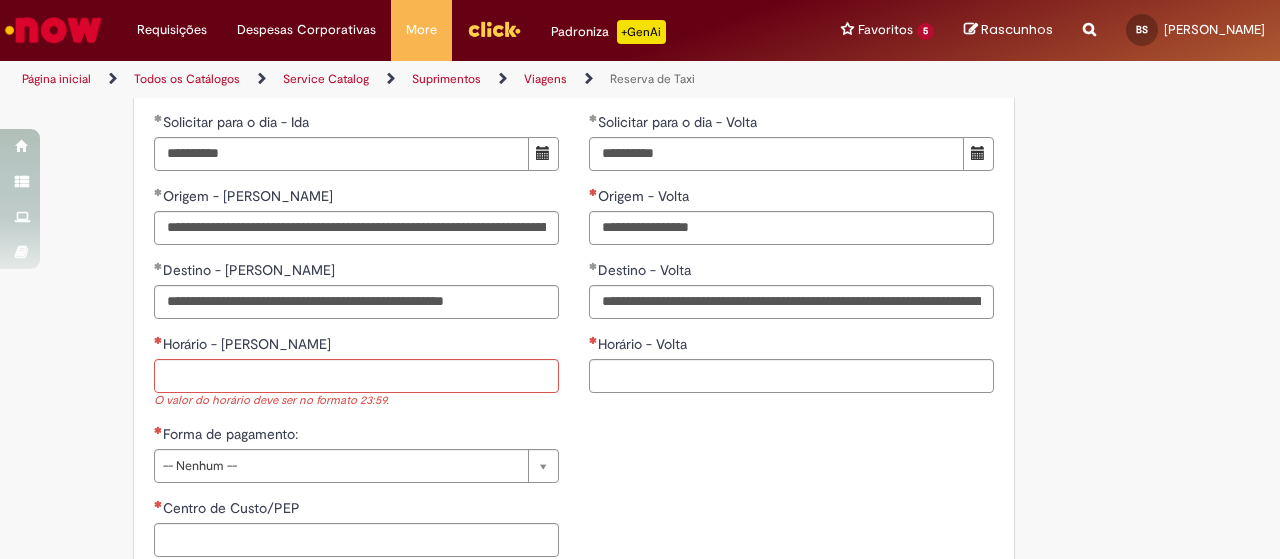 click on "**********" at bounding box center (574, 545) 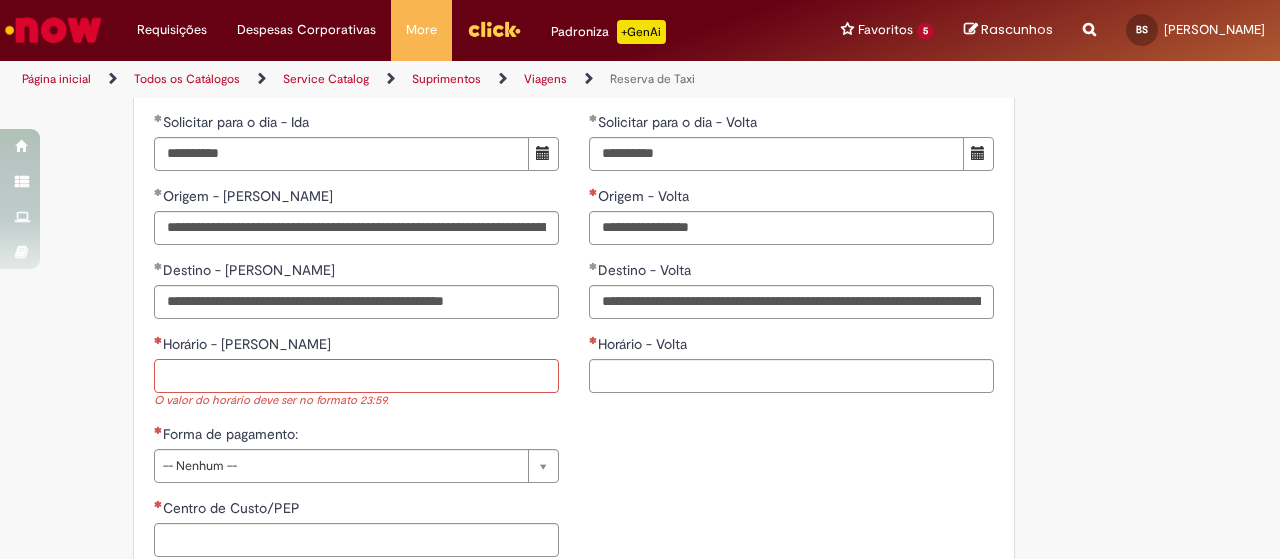 click on "Horário - [PERSON_NAME]" at bounding box center [356, 376] 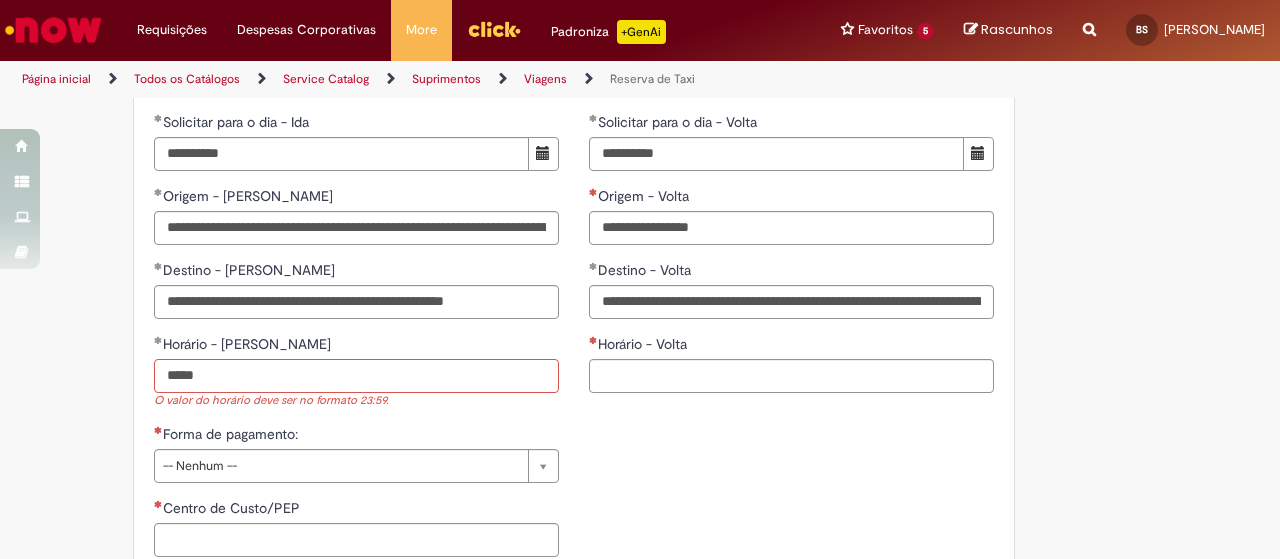 click on "*****" at bounding box center (356, 376) 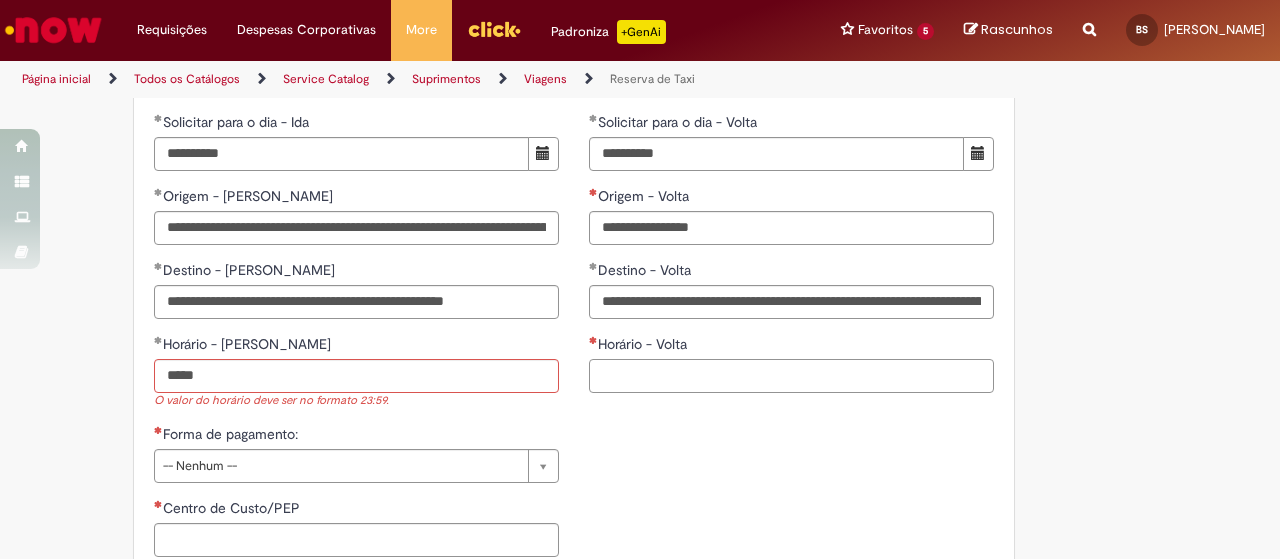 click on "Horário - Volta" at bounding box center (791, 376) 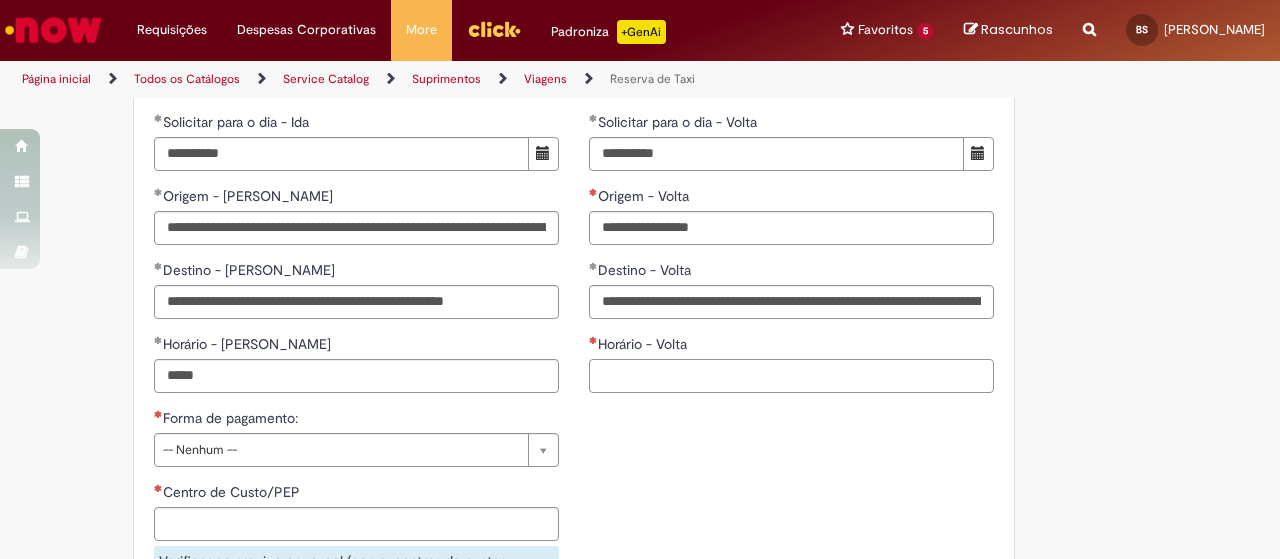 paste on "*****" 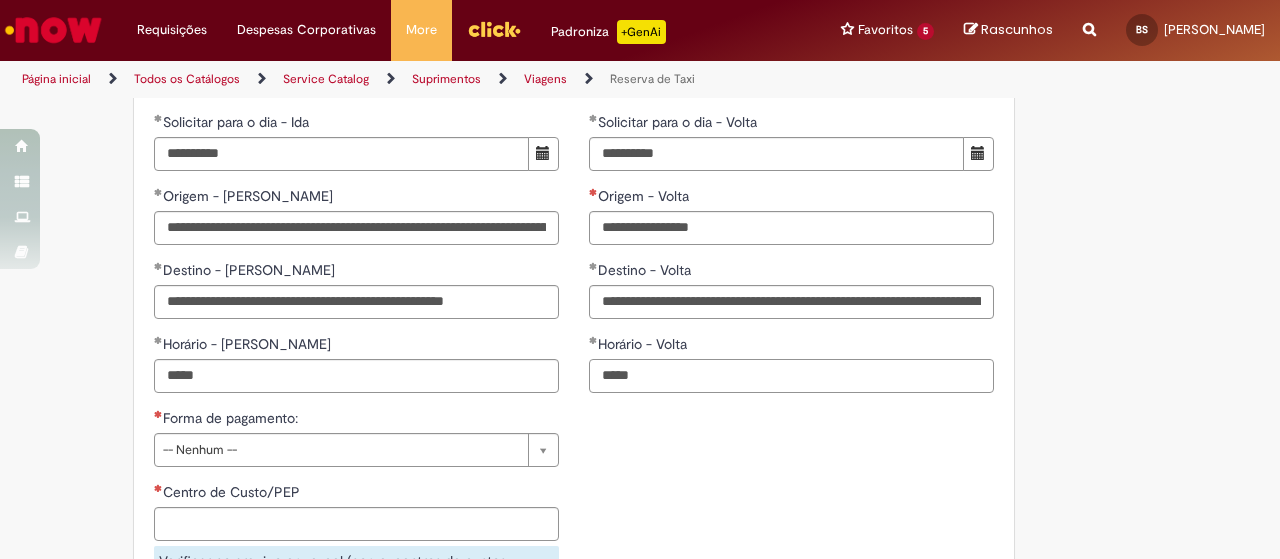 drag, startPoint x: 608, startPoint y: 369, endPoint x: 584, endPoint y: 371, distance: 24.083189 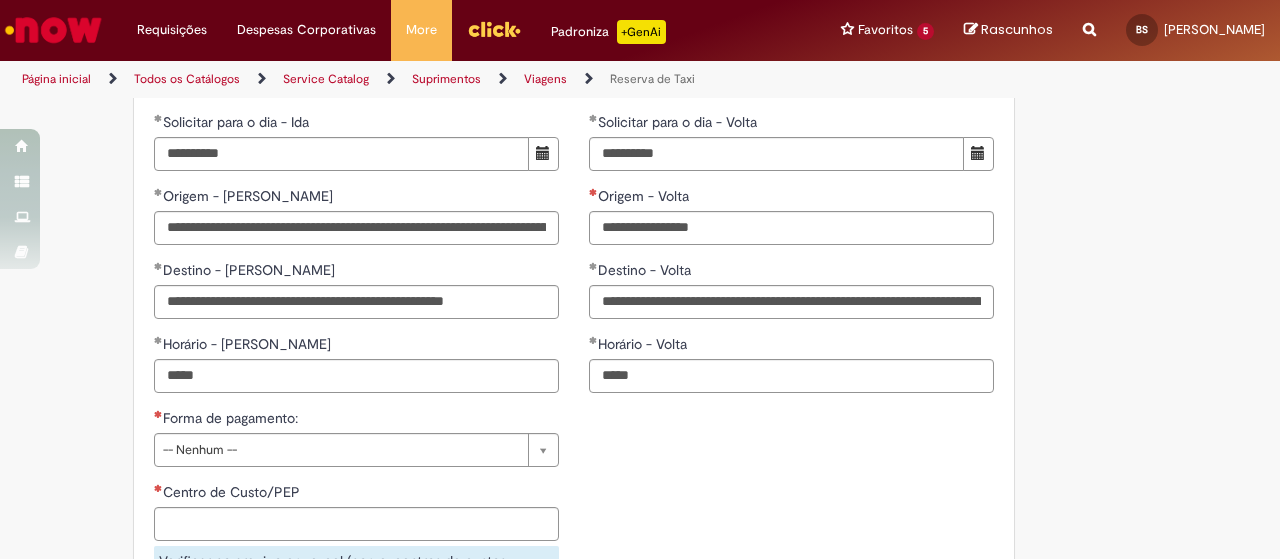 click on "**********" at bounding box center [574, 529] 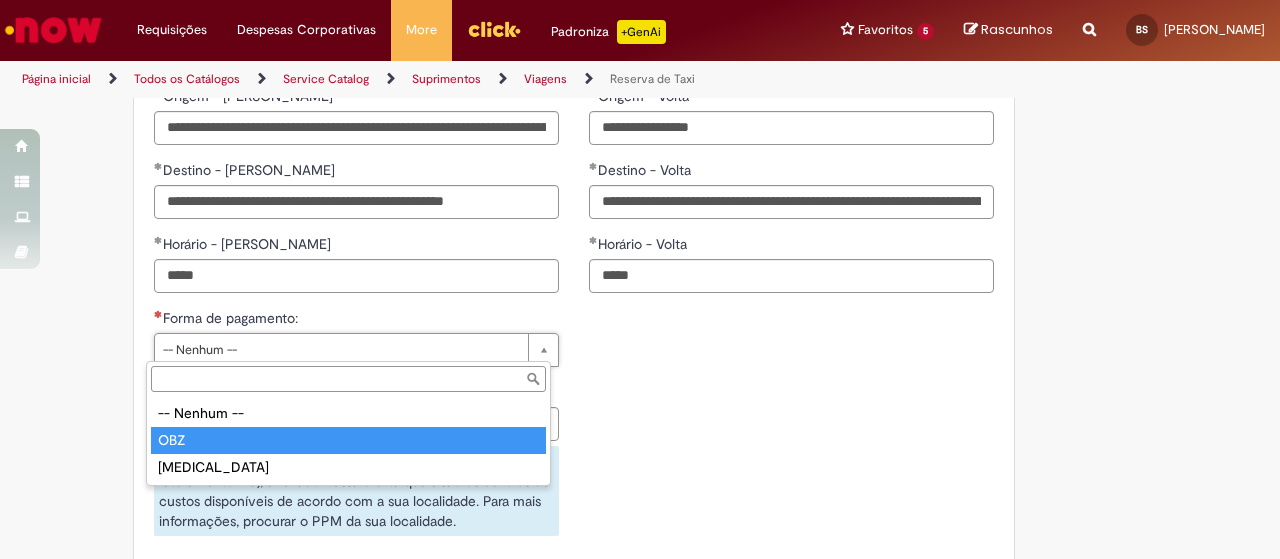 type on "***" 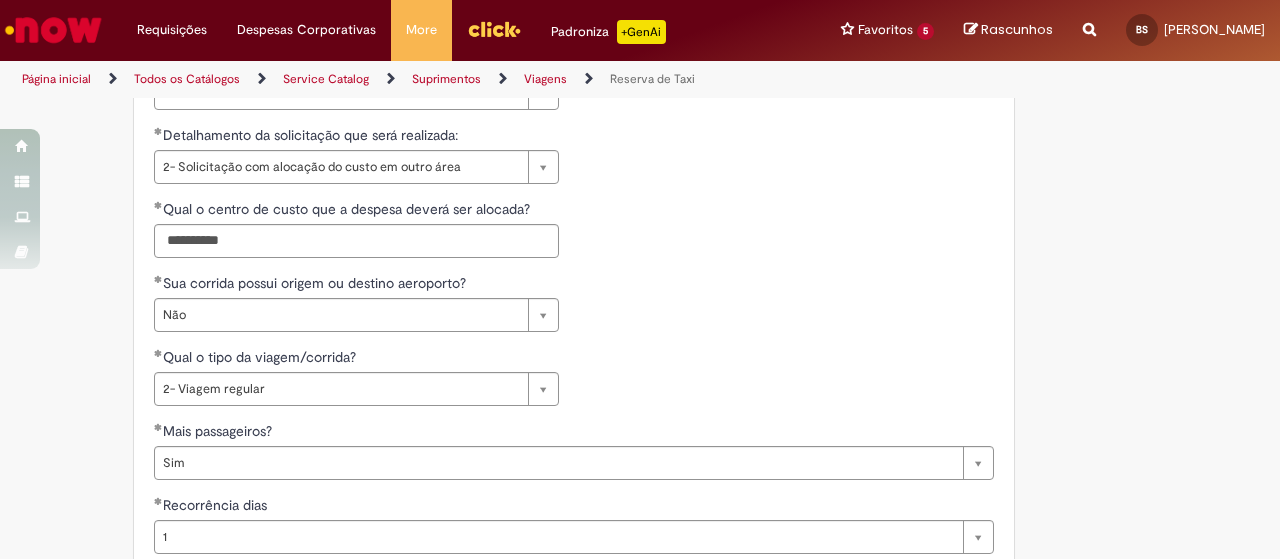 scroll, scrollTop: 1100, scrollLeft: 0, axis: vertical 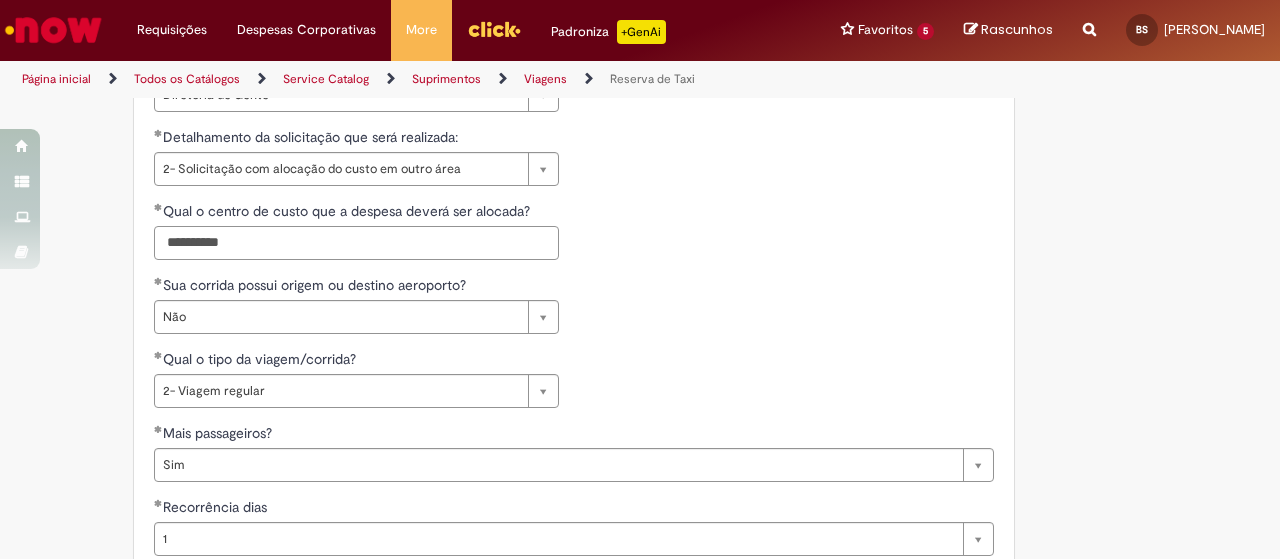 click on "**********" at bounding box center [356, 243] 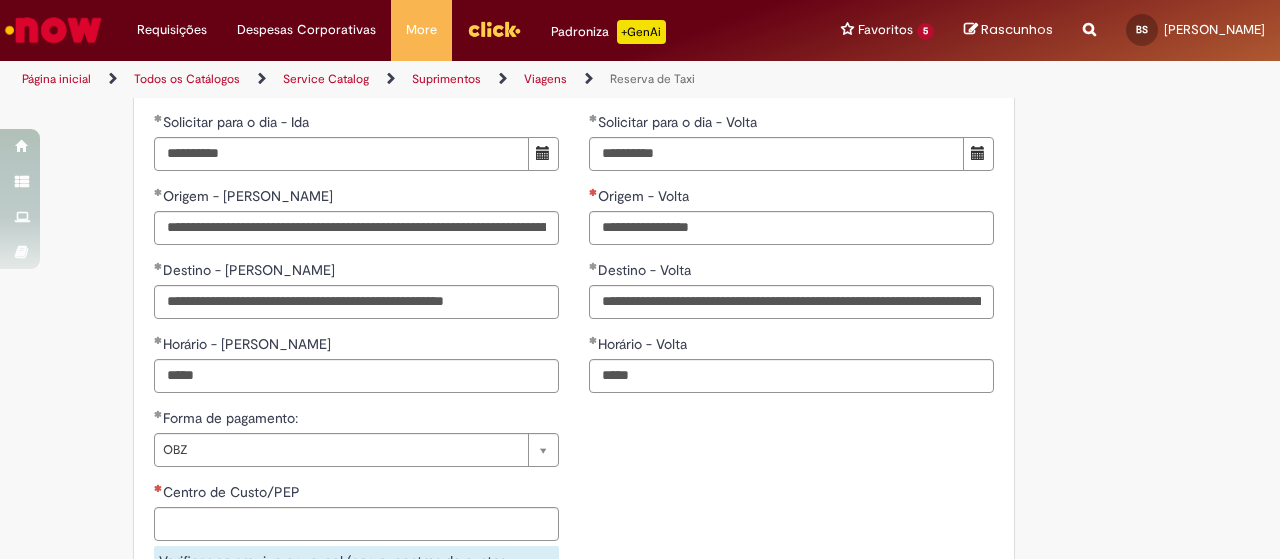 scroll, scrollTop: 1700, scrollLeft: 0, axis: vertical 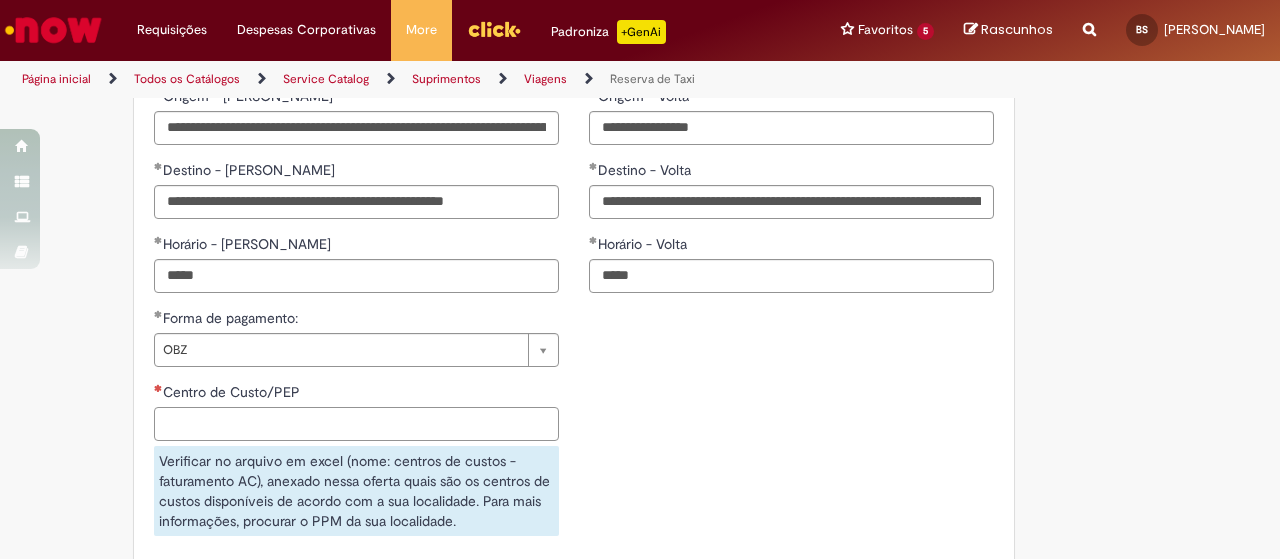 click on "Centro de Custo/PEP" at bounding box center [356, 424] 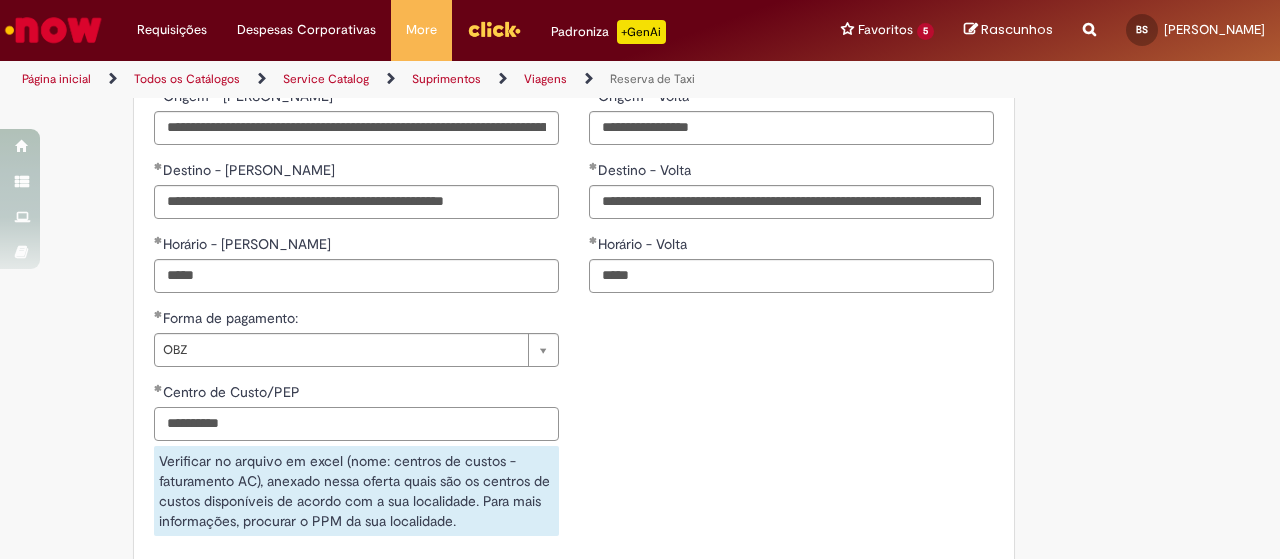 click on "**********" at bounding box center [574, 429] 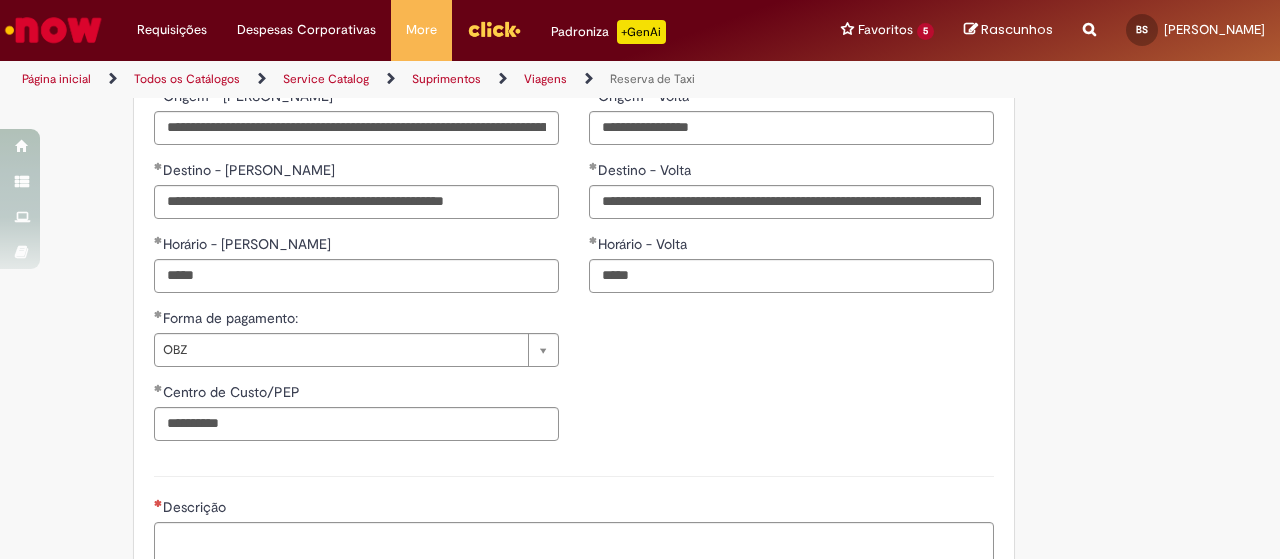 click on "**********" at bounding box center (574, 382) 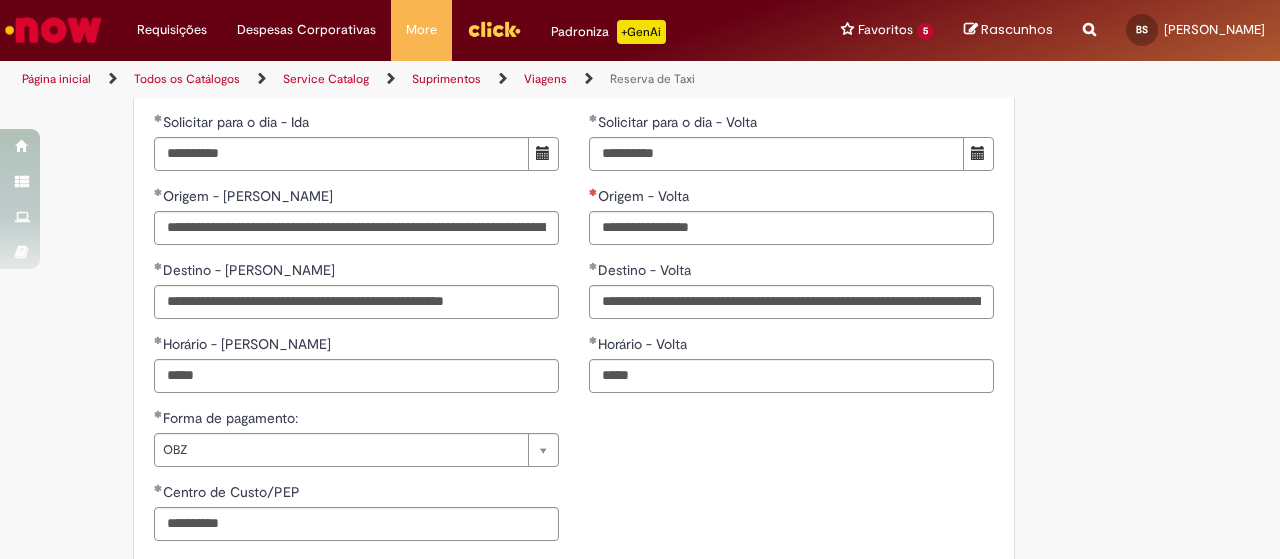 scroll, scrollTop: 1500, scrollLeft: 0, axis: vertical 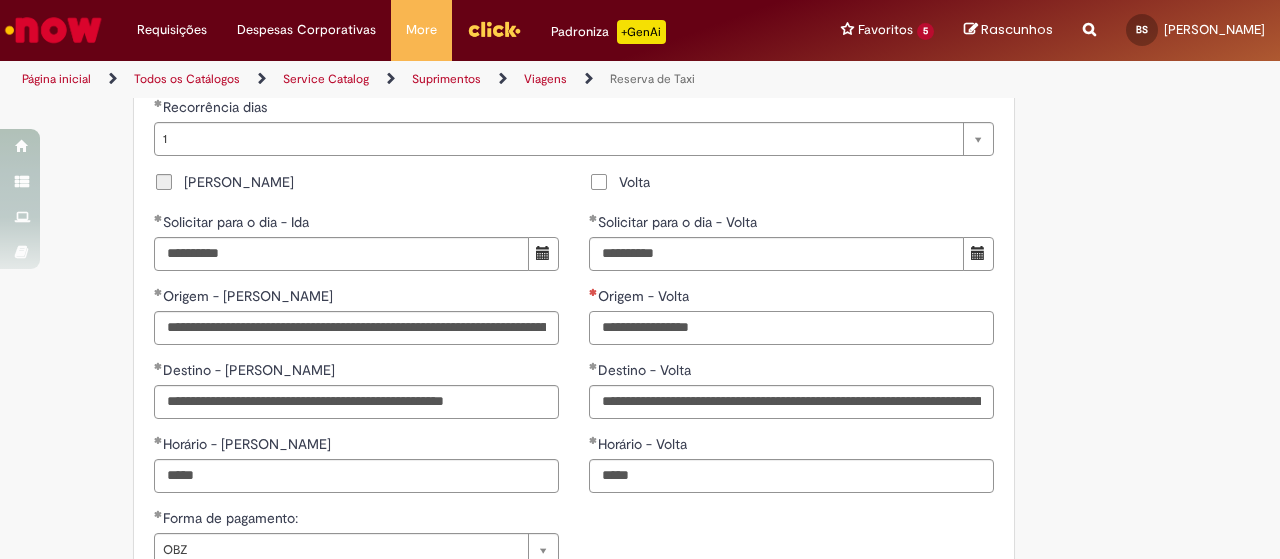 click on "Origem - Volta" at bounding box center [791, 328] 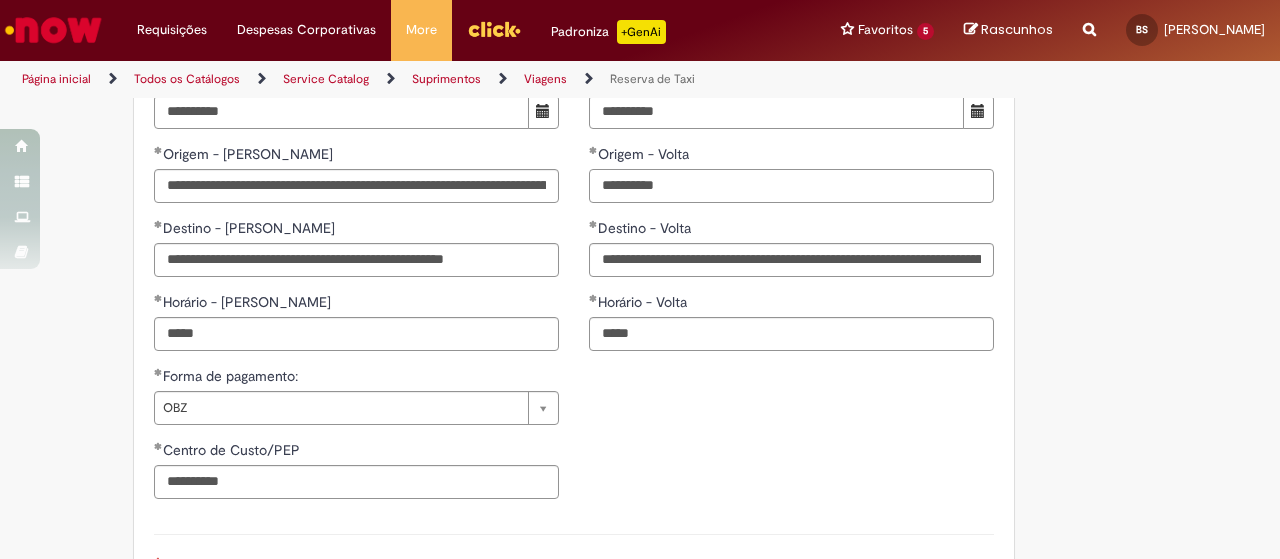 scroll, scrollTop: 1600, scrollLeft: 0, axis: vertical 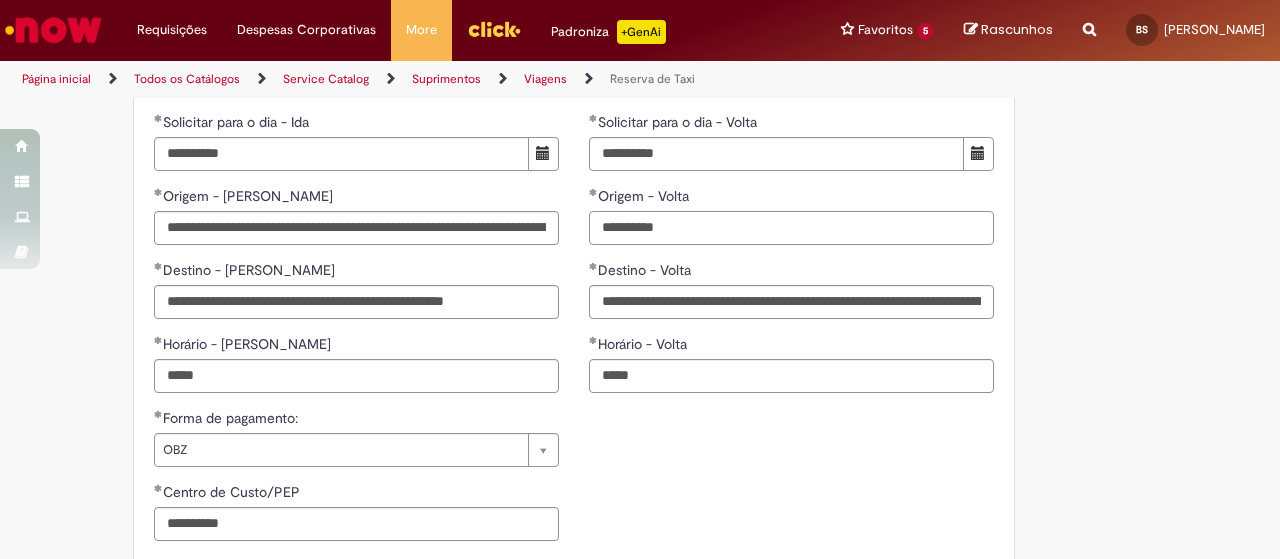 click on "**********" at bounding box center [791, 228] 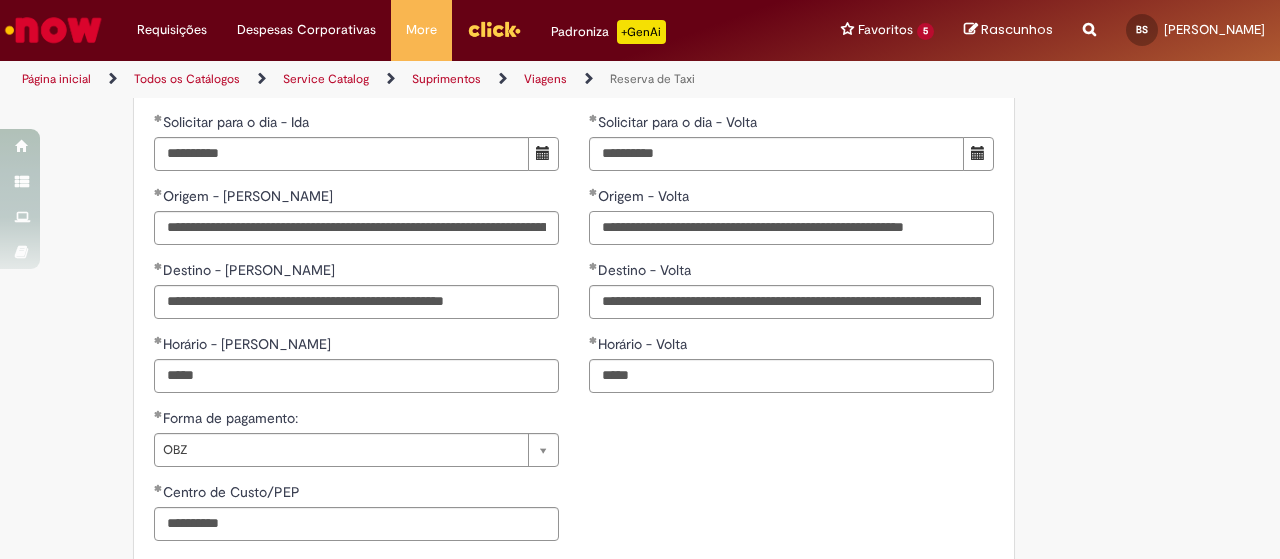 type on "**********" 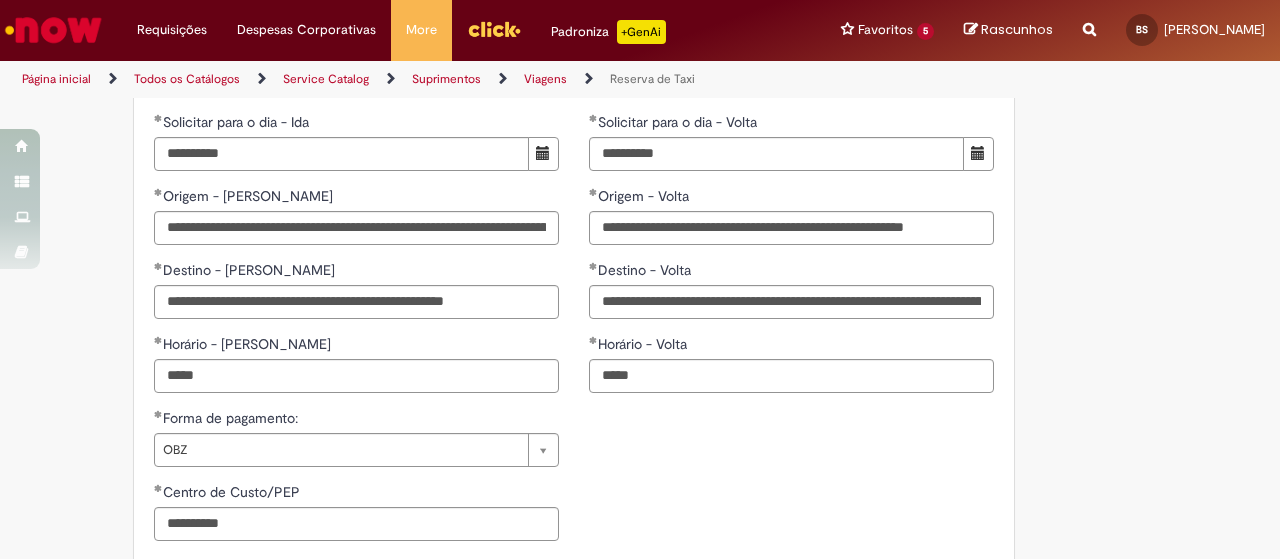 click on "**********" at bounding box center [574, 482] 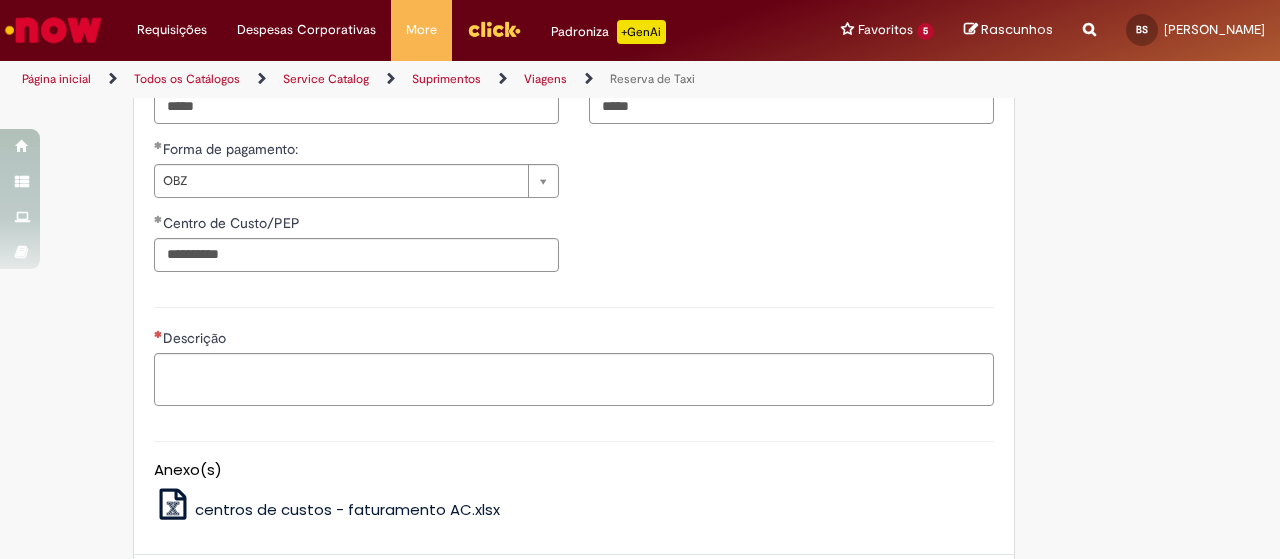 scroll, scrollTop: 1900, scrollLeft: 0, axis: vertical 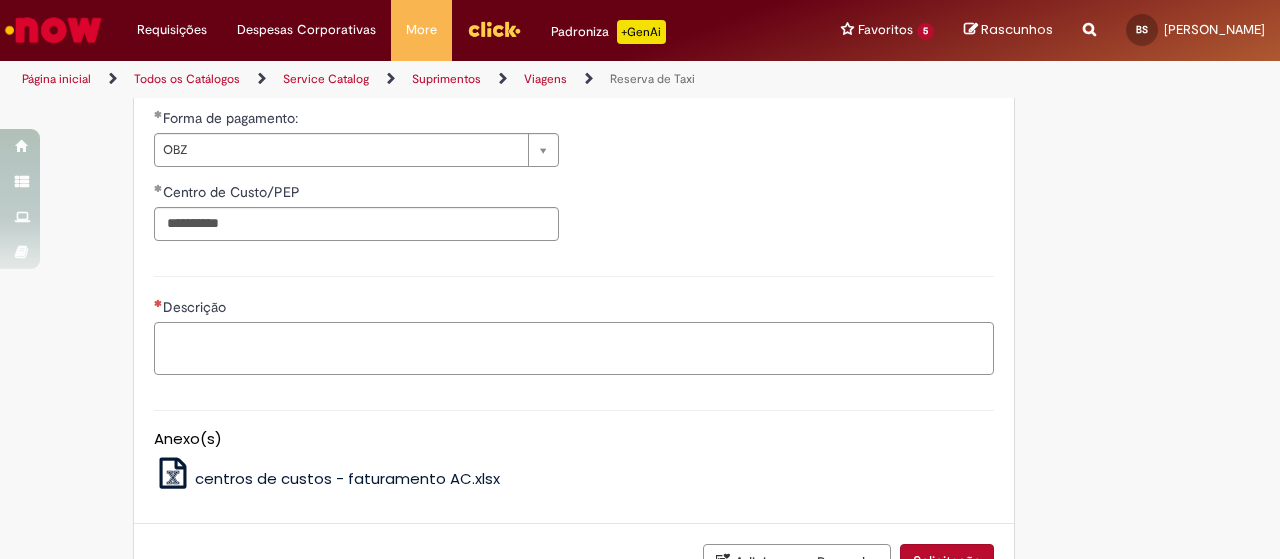 click on "Descrição" at bounding box center (574, 348) 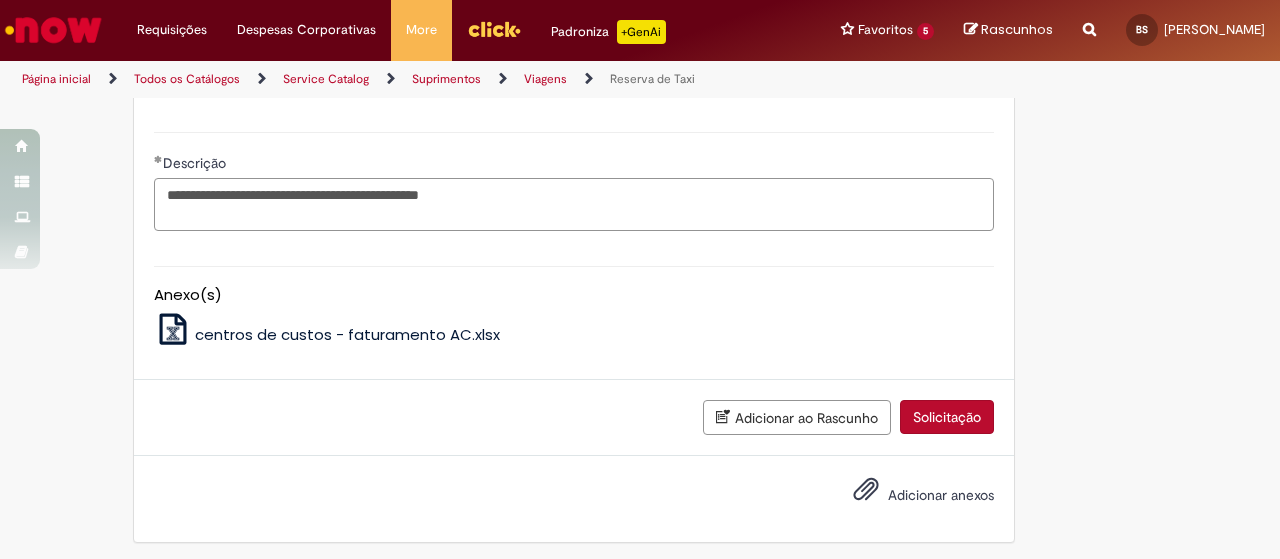 scroll, scrollTop: 2044, scrollLeft: 0, axis: vertical 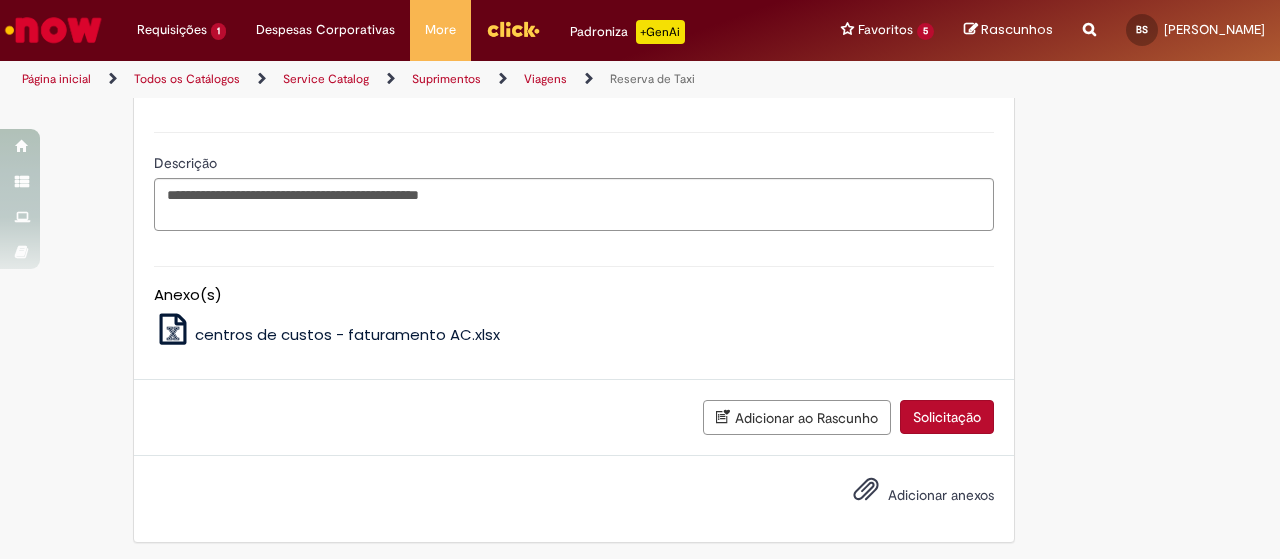 click on "Solicitação" at bounding box center [947, 417] 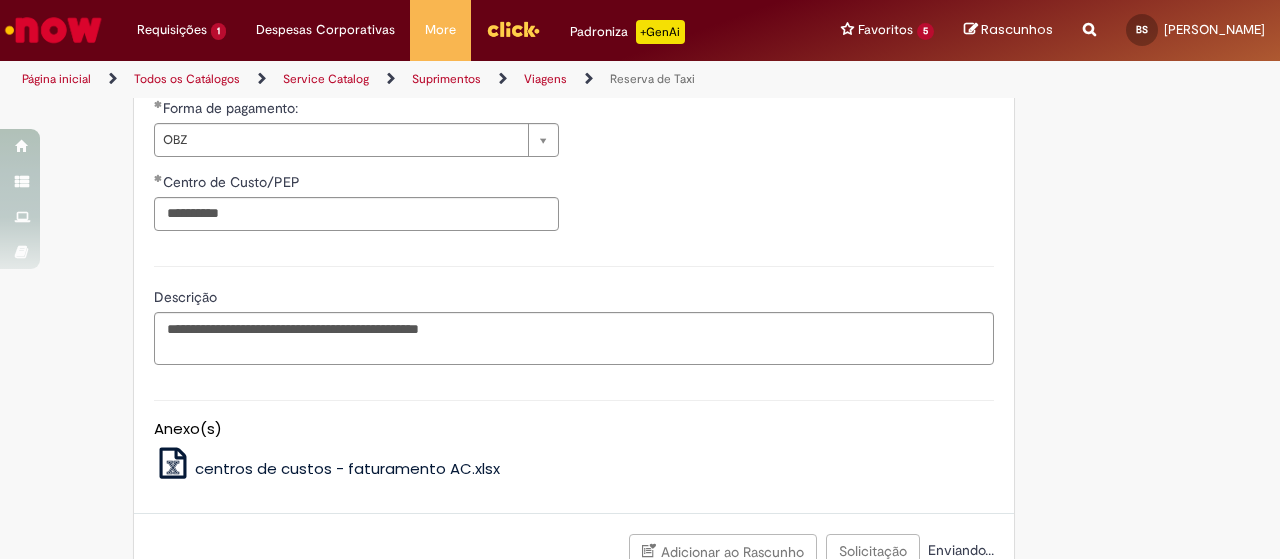 scroll, scrollTop: 1799, scrollLeft: 0, axis: vertical 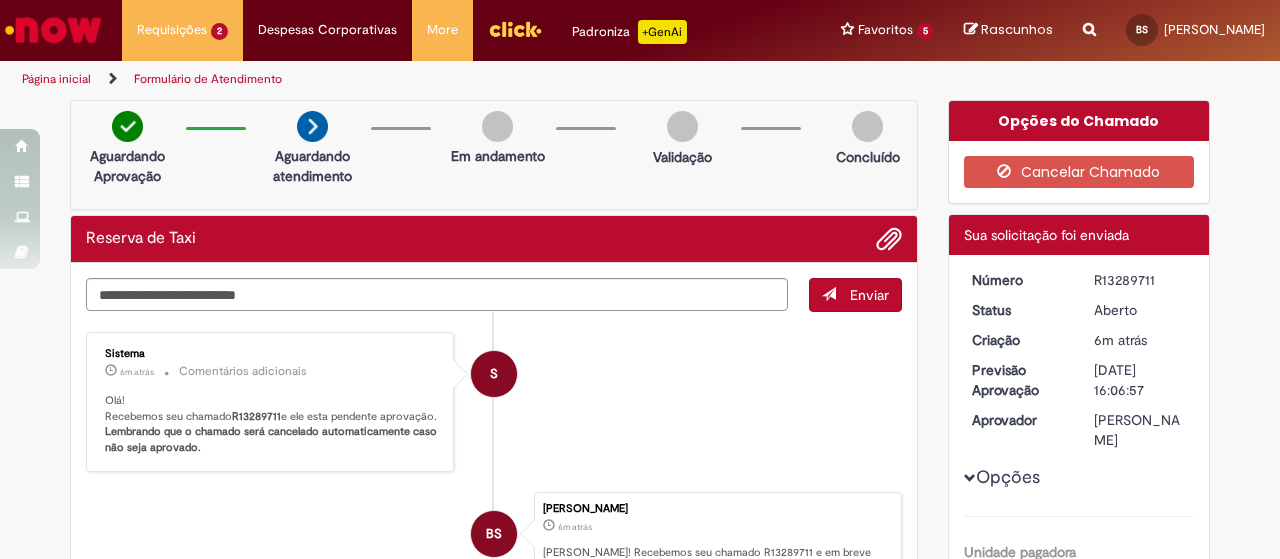 click on "R13289711" at bounding box center (256, 416) 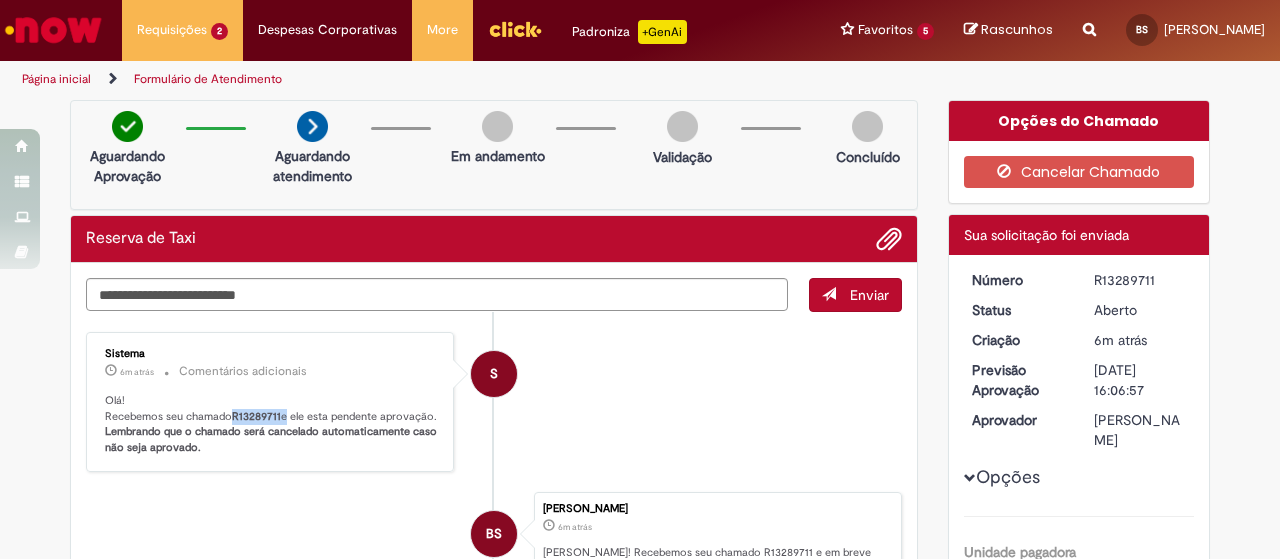 click on "R13289711" at bounding box center (256, 416) 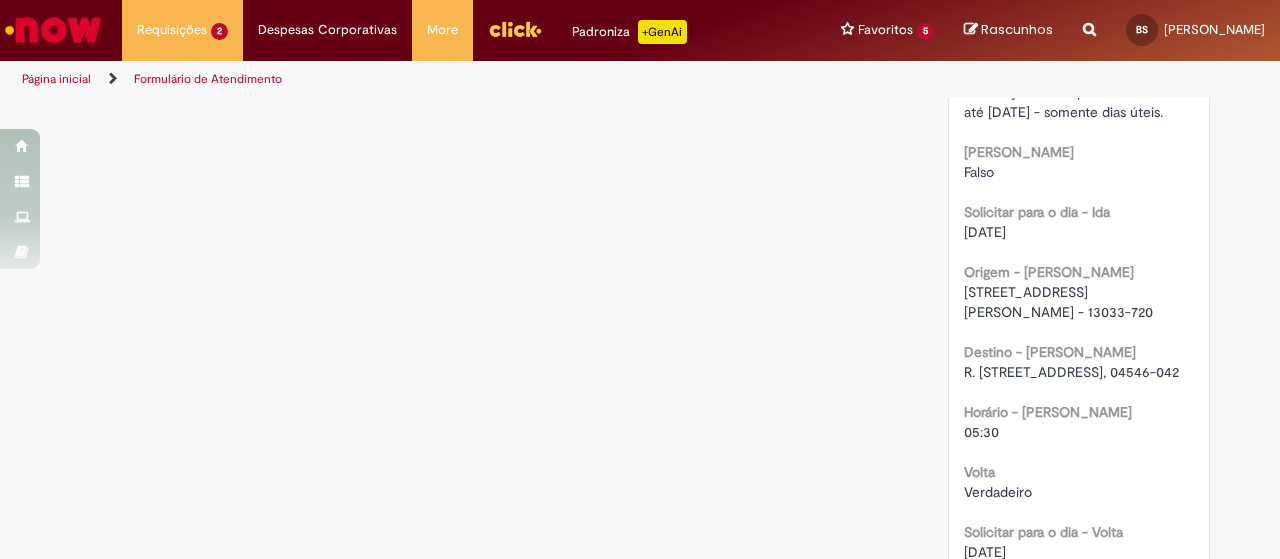 scroll, scrollTop: 1200, scrollLeft: 0, axis: vertical 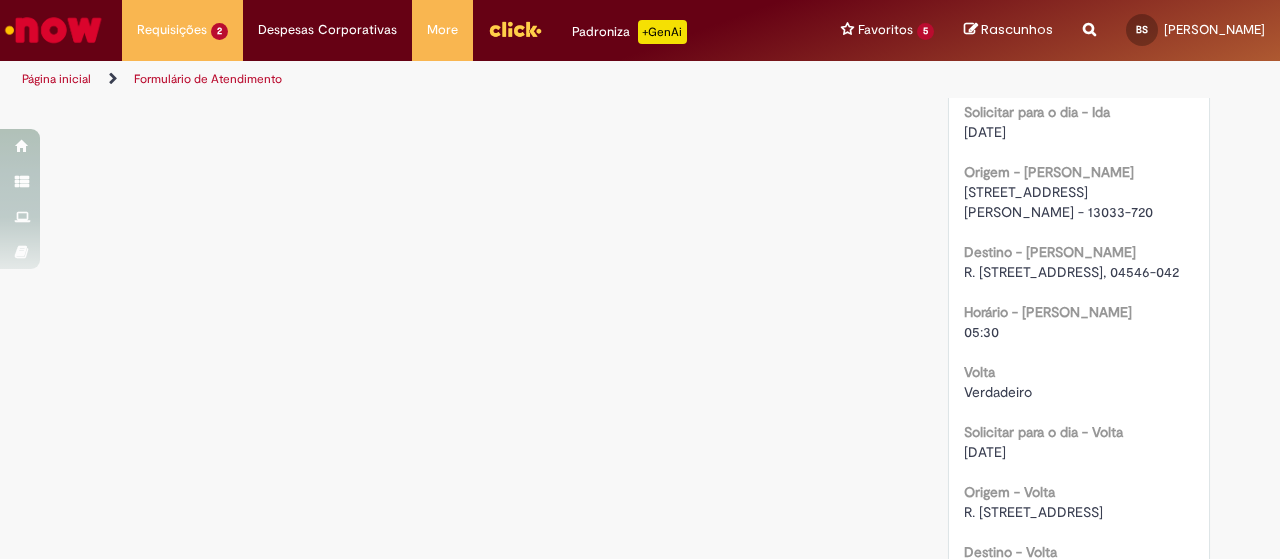 drag, startPoint x: 1062, startPoint y: 239, endPoint x: 948, endPoint y: 209, distance: 117.881294 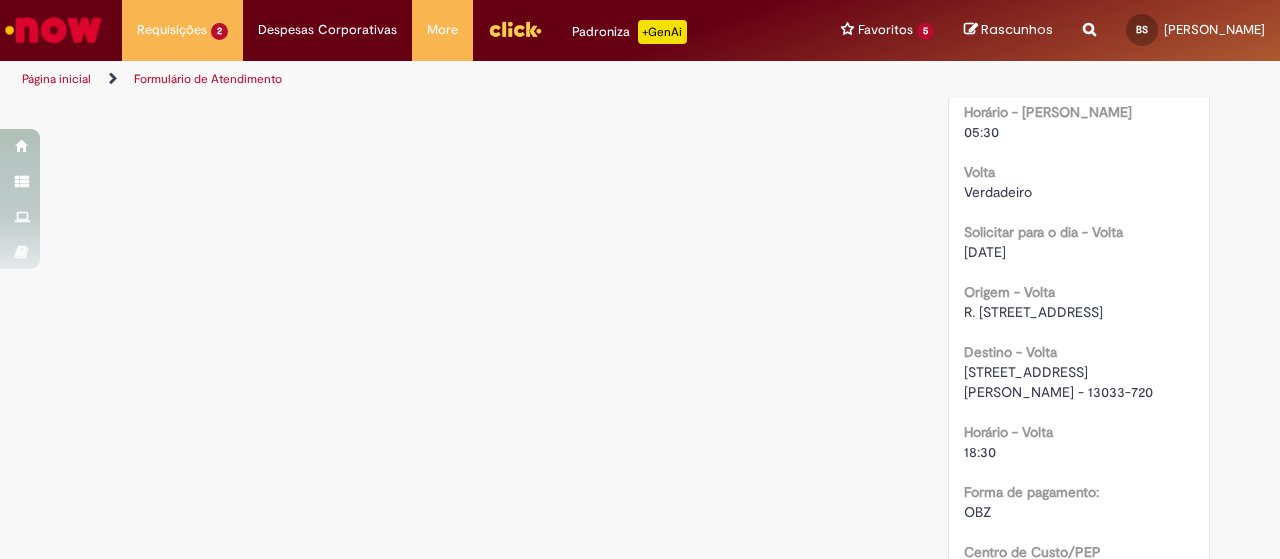 scroll, scrollTop: 1500, scrollLeft: 0, axis: vertical 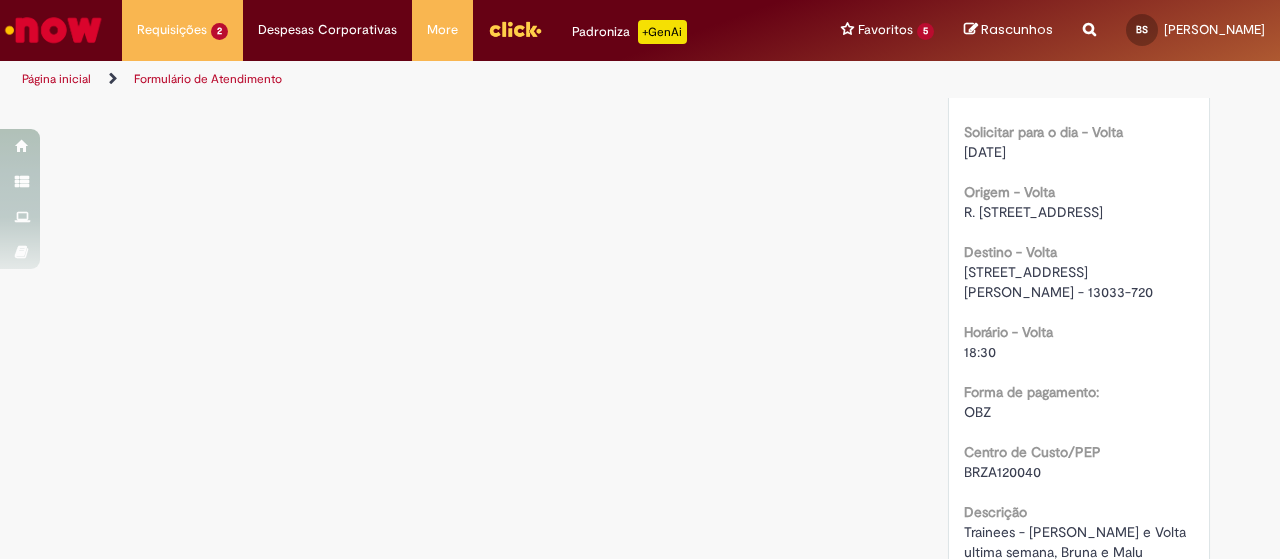 click on "R. Brejo Alegre, 172 - Itaim Bibi, São Paulo - SP, 04557-050" at bounding box center [1033, 212] 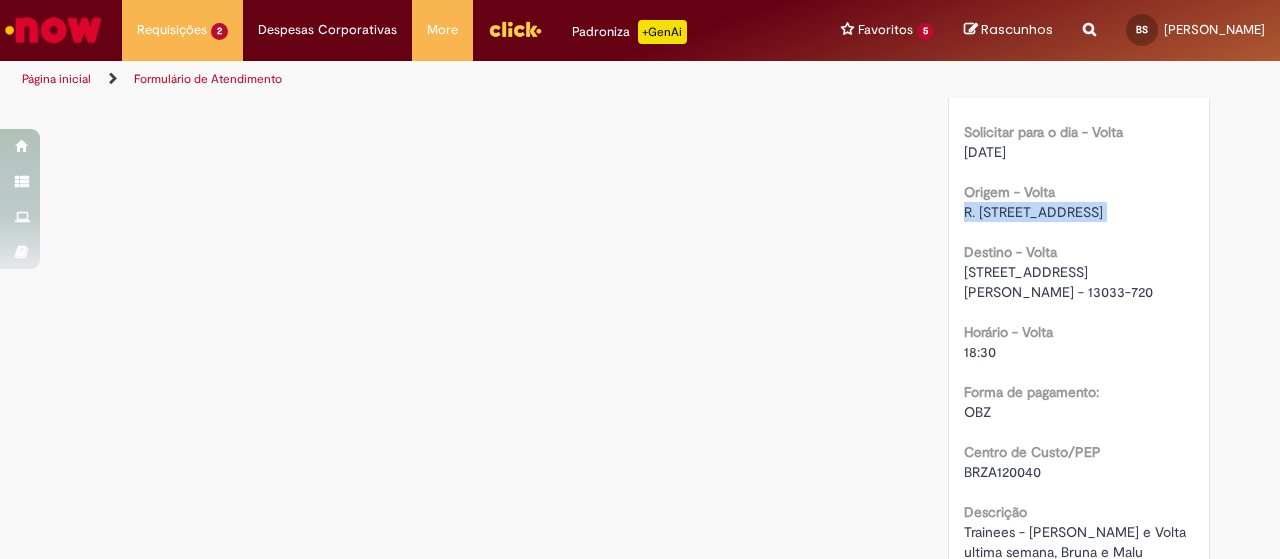 click on "R. Brejo Alegre, 172 - Itaim Bibi, São Paulo - SP, 04557-050" at bounding box center [1033, 212] 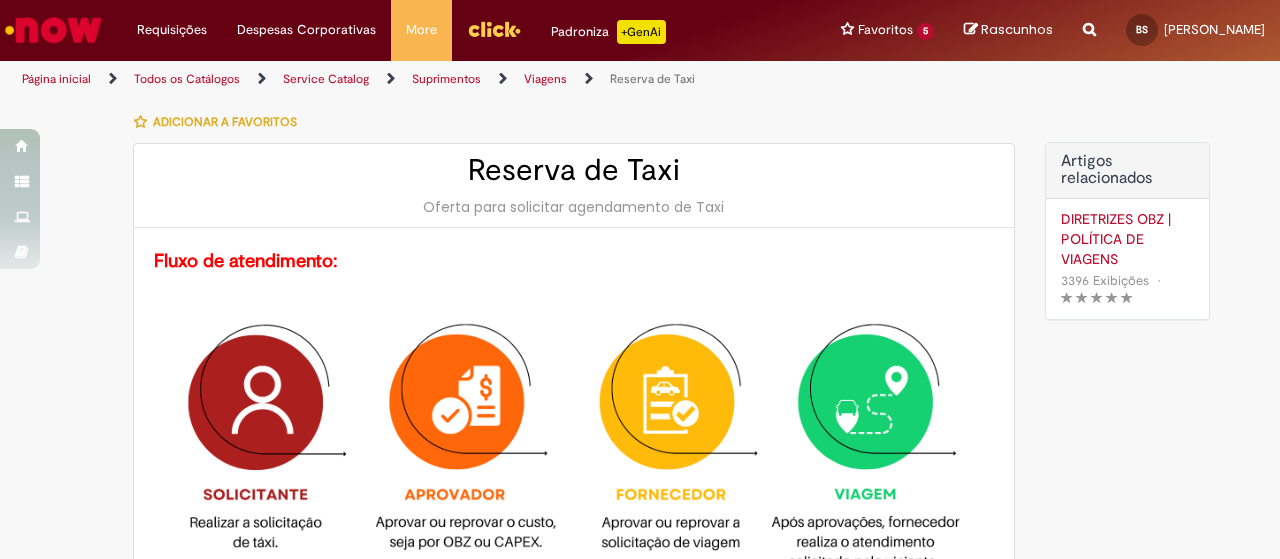 type on "********" 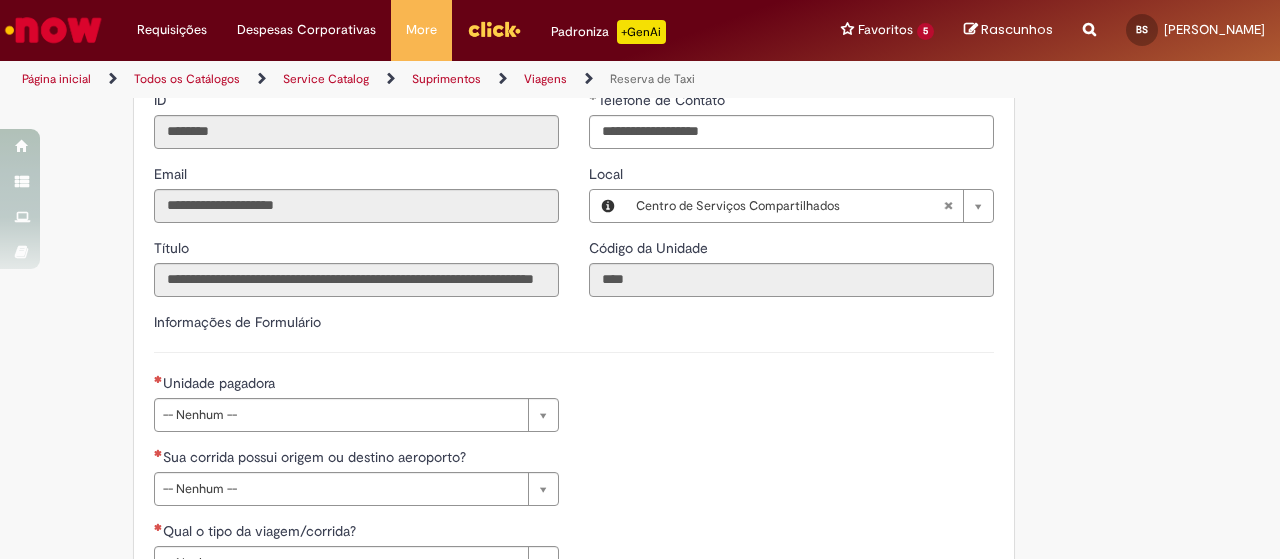 scroll, scrollTop: 800, scrollLeft: 0, axis: vertical 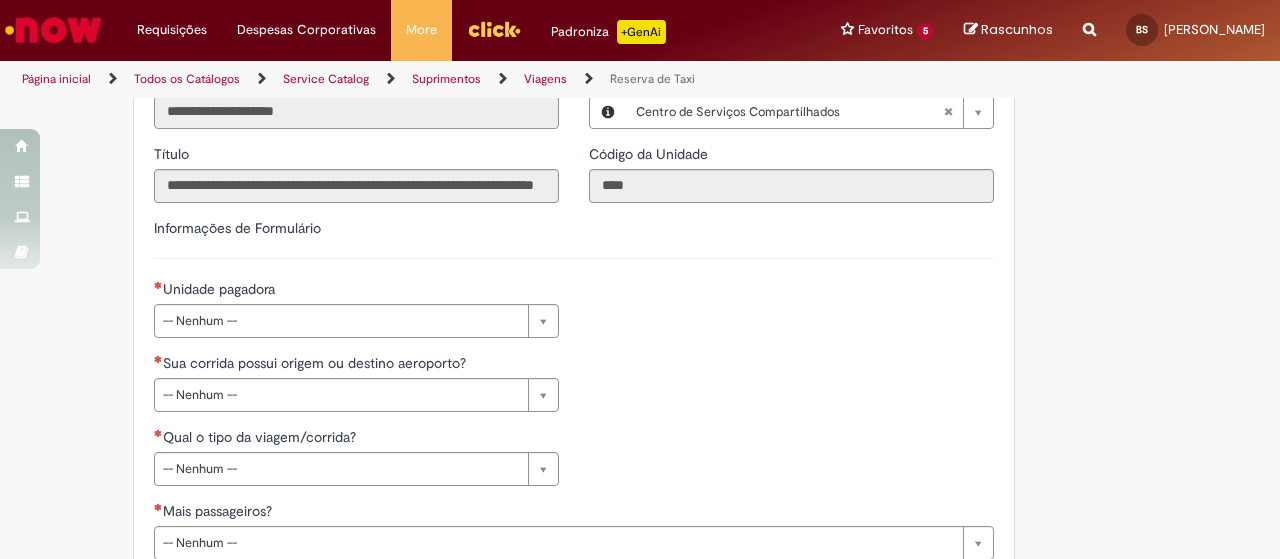 click on "**********" at bounding box center [356, 353] 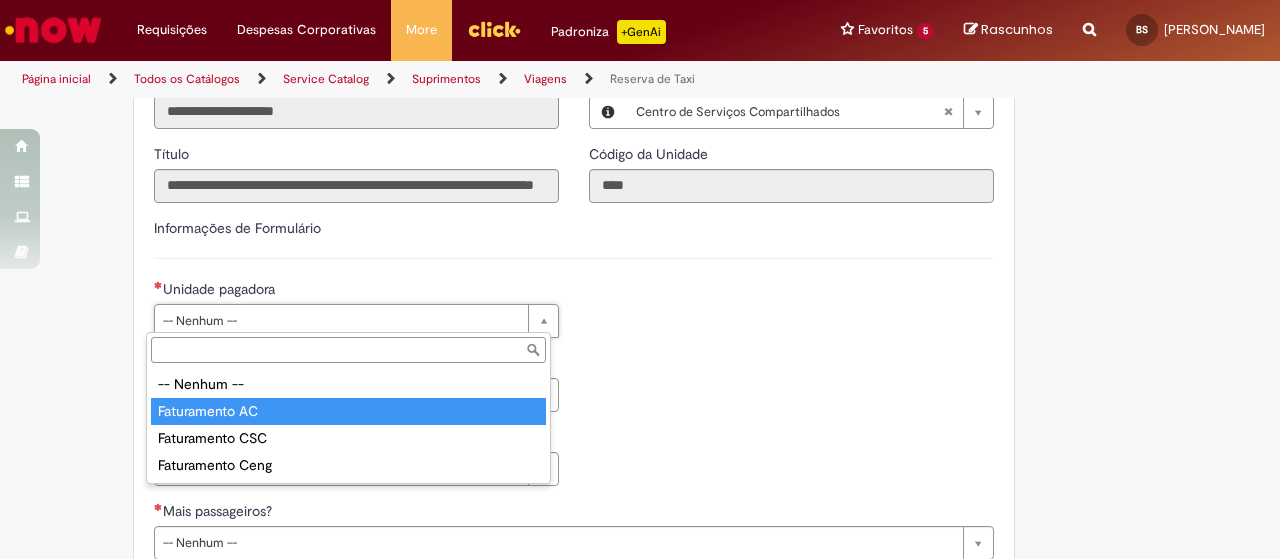 type on "**********" 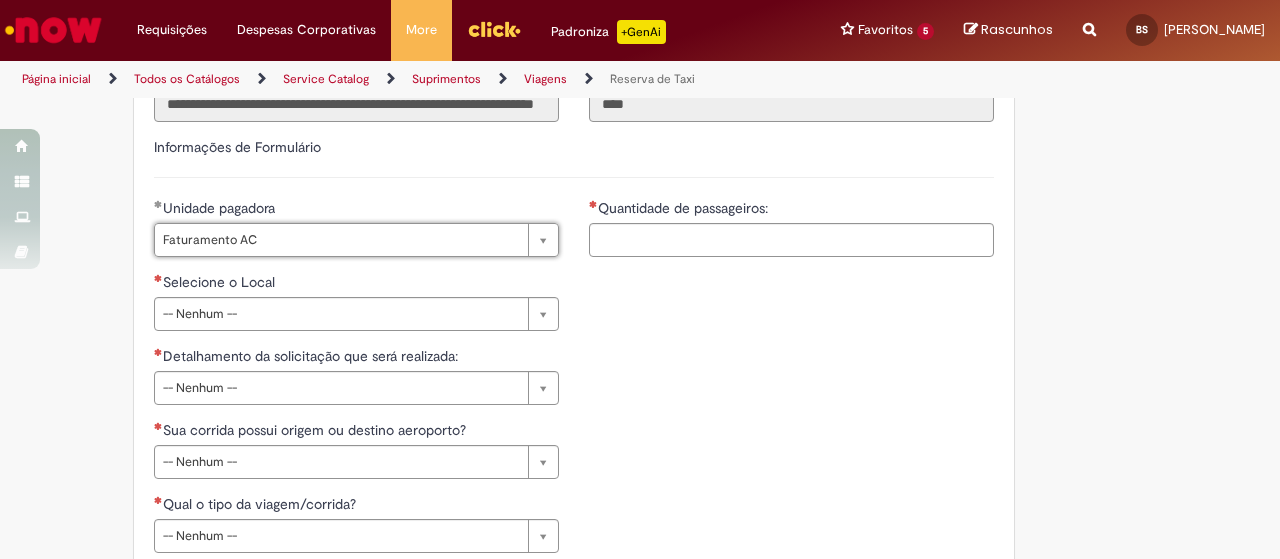 scroll, scrollTop: 900, scrollLeft: 0, axis: vertical 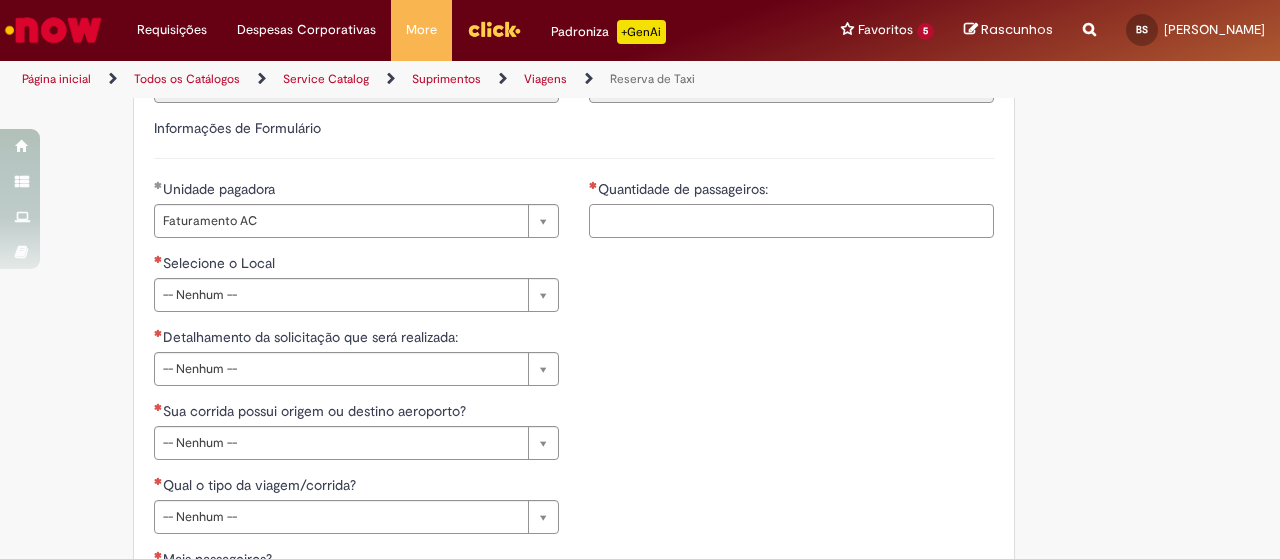 click on "Quantidade de passageiros:" at bounding box center [791, 221] 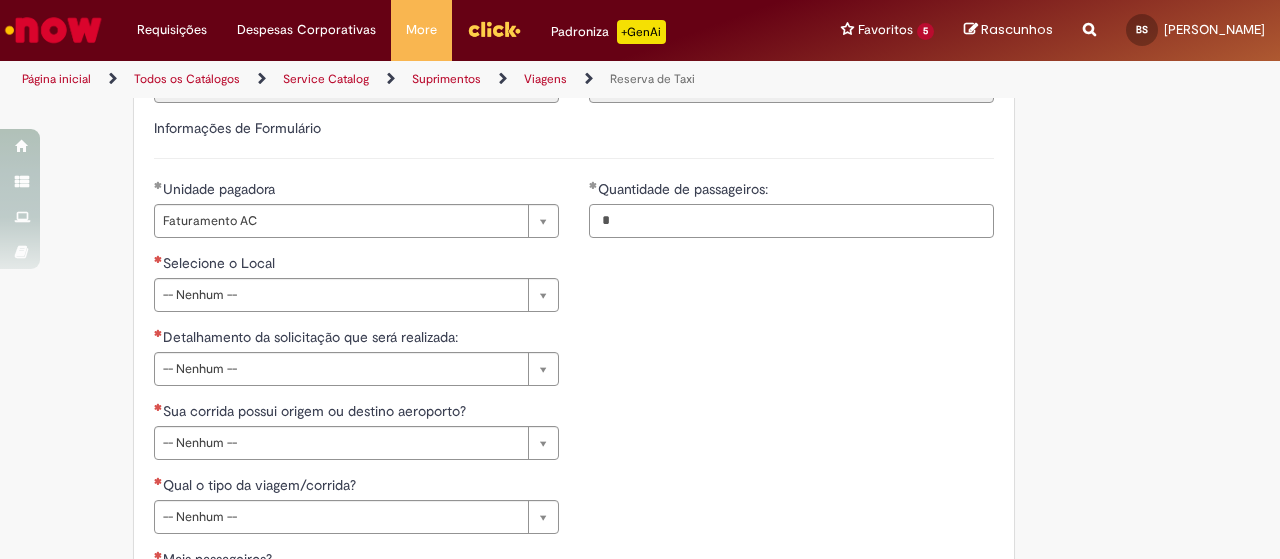 type on "*" 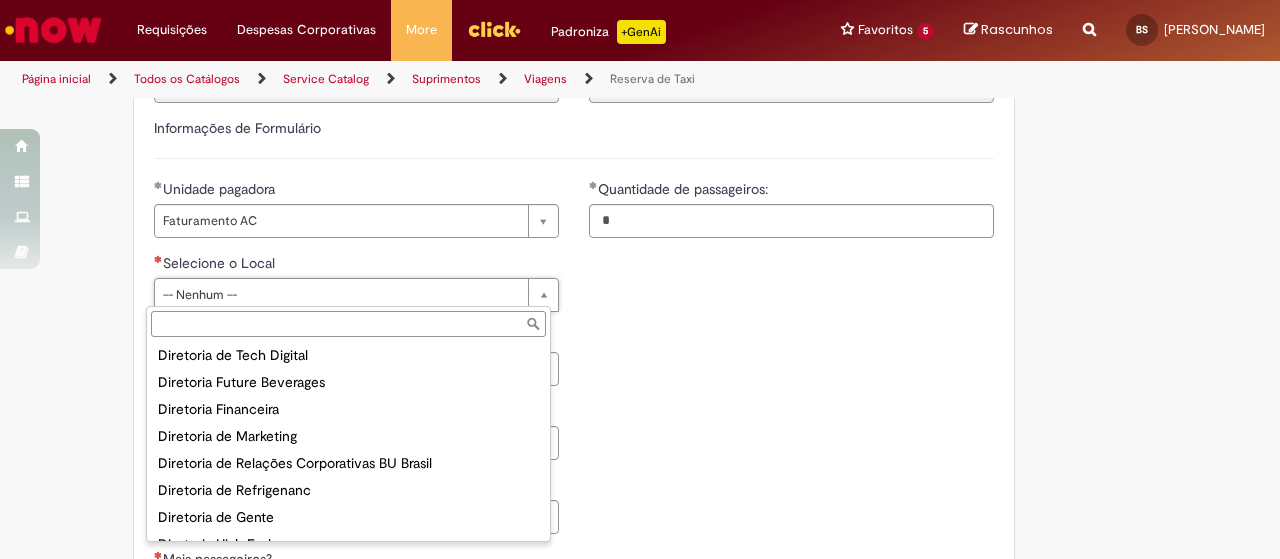 scroll, scrollTop: 400, scrollLeft: 0, axis: vertical 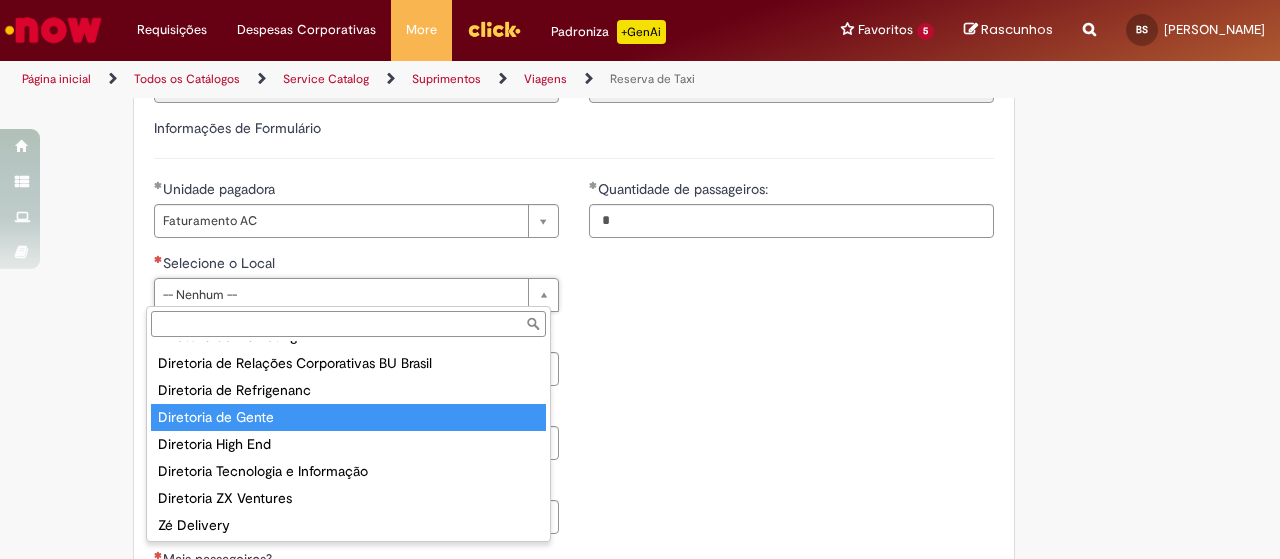 drag, startPoint x: 324, startPoint y: 421, endPoint x: 482, endPoint y: 433, distance: 158.45505 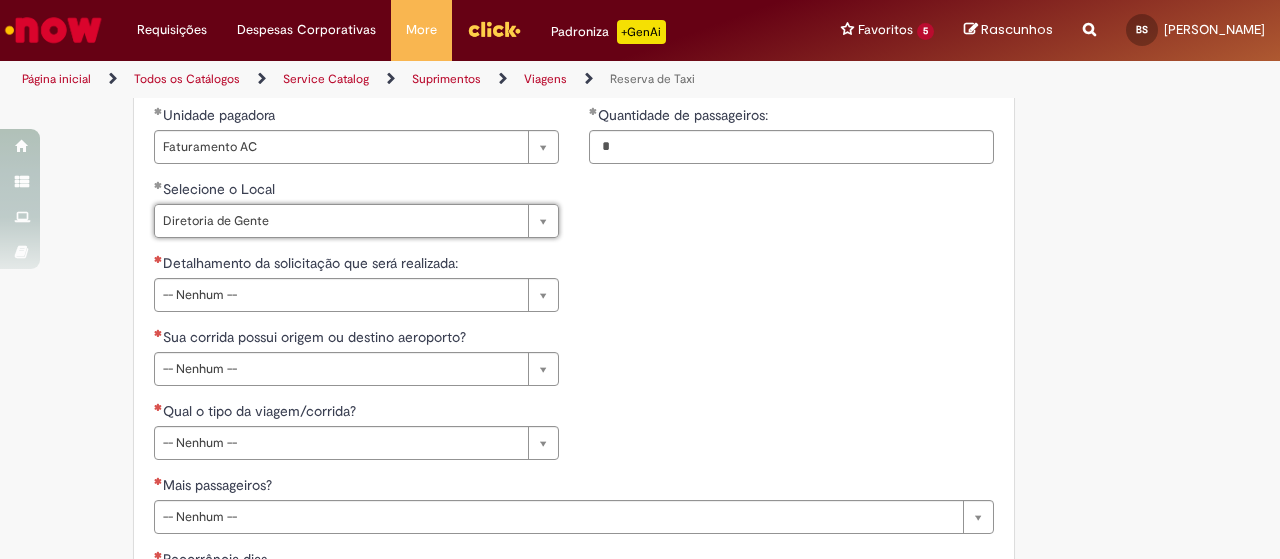 scroll, scrollTop: 1000, scrollLeft: 0, axis: vertical 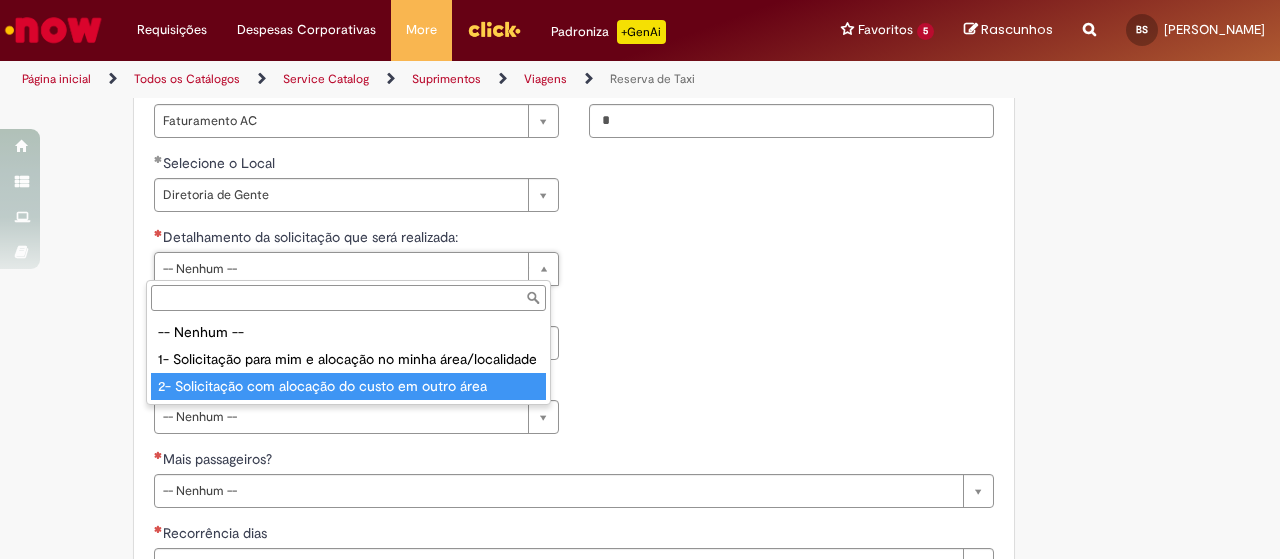 type on "**********" 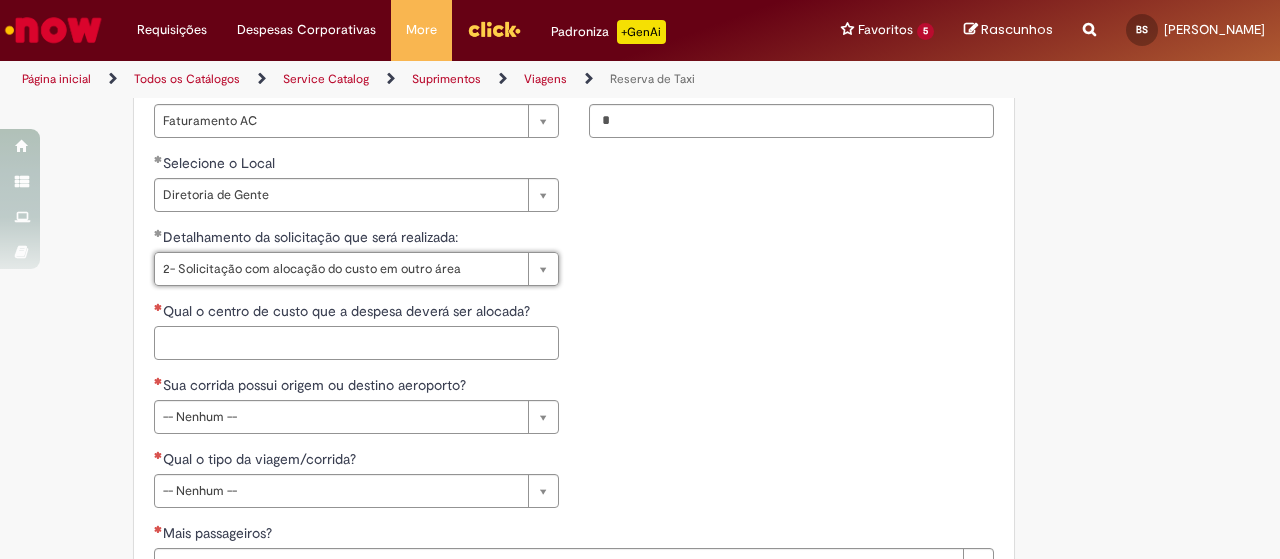 click on "Qual o centro de custo que a despesa deverá ser alocada?" at bounding box center [356, 343] 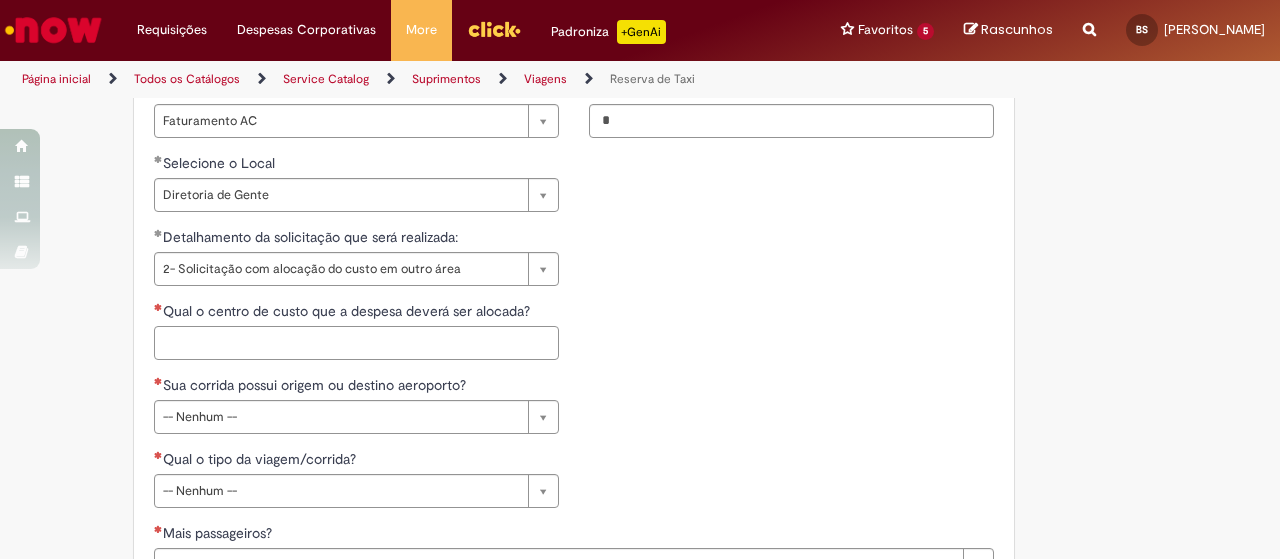 paste on "**********" 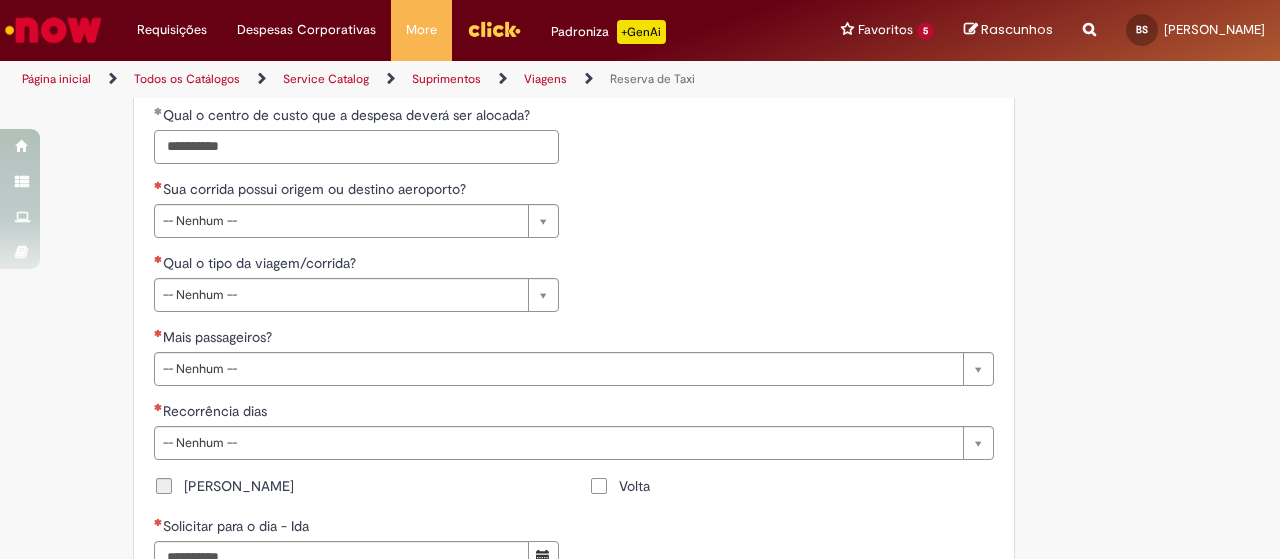 scroll, scrollTop: 1200, scrollLeft: 0, axis: vertical 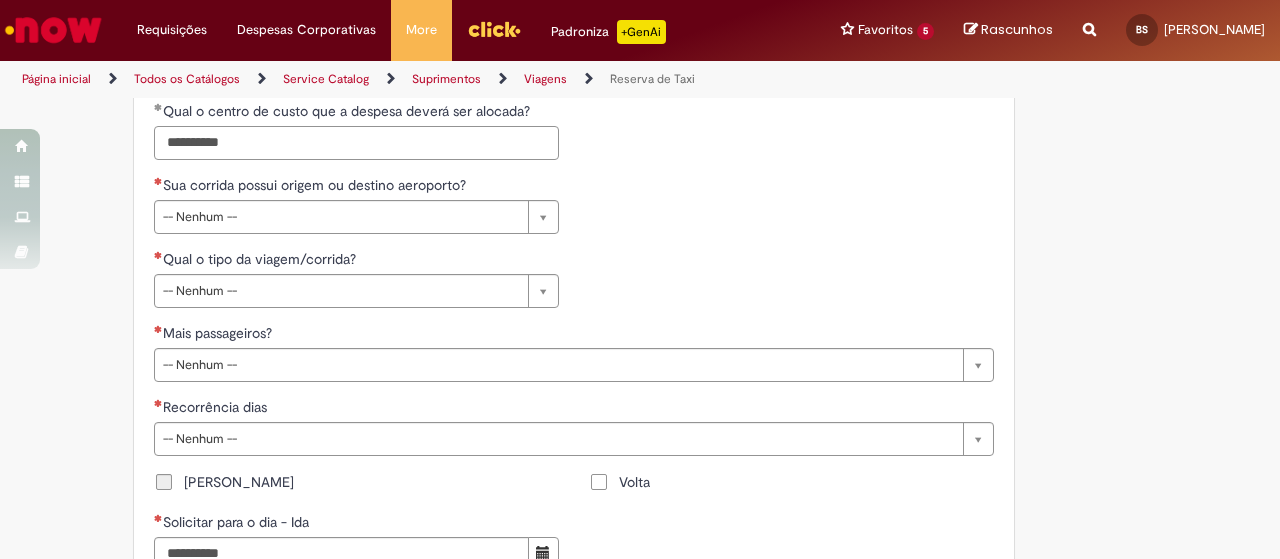 type on "**********" 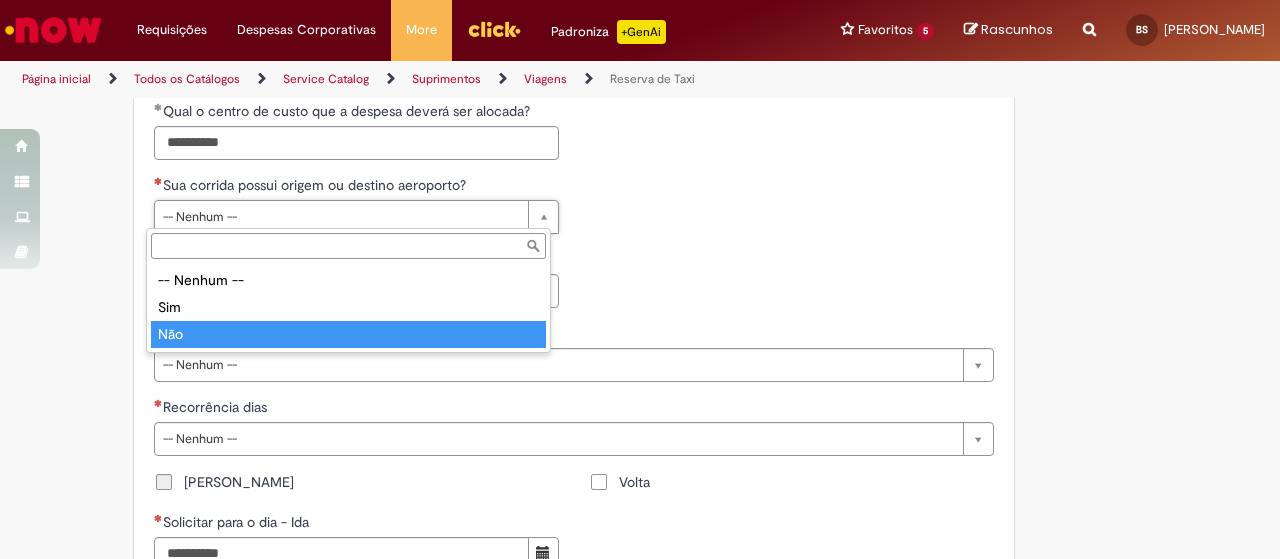 type on "***" 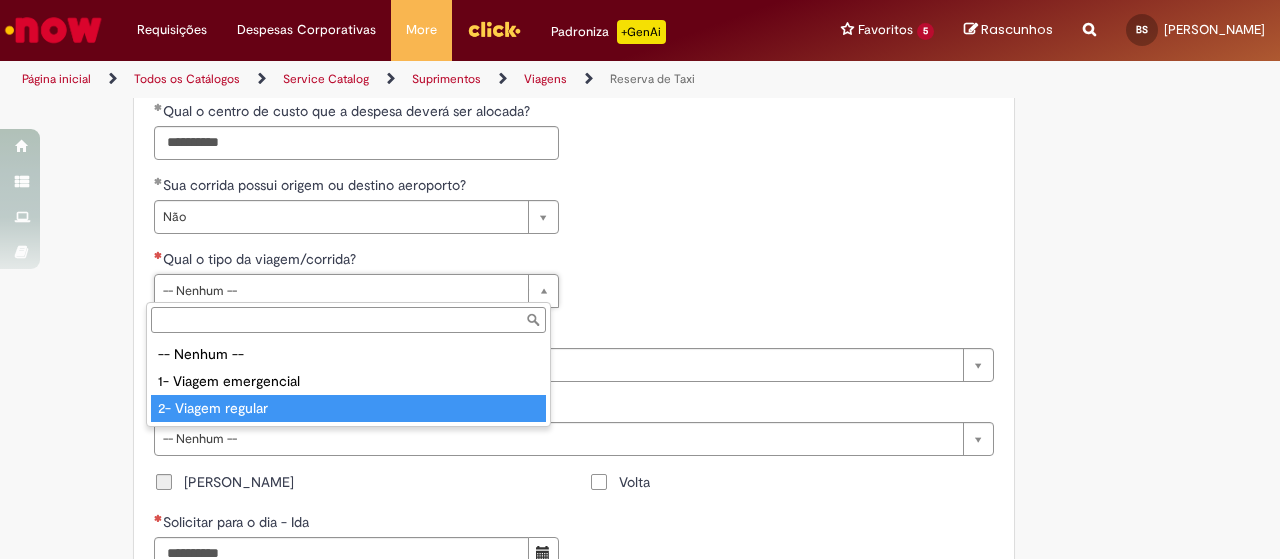 type on "**********" 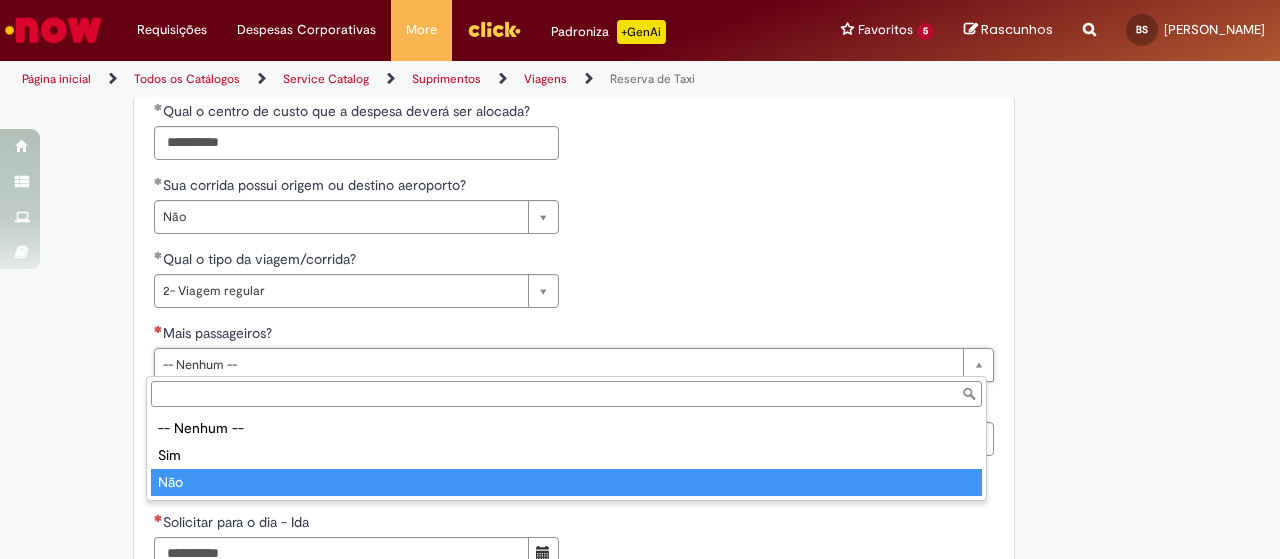 type on "***" 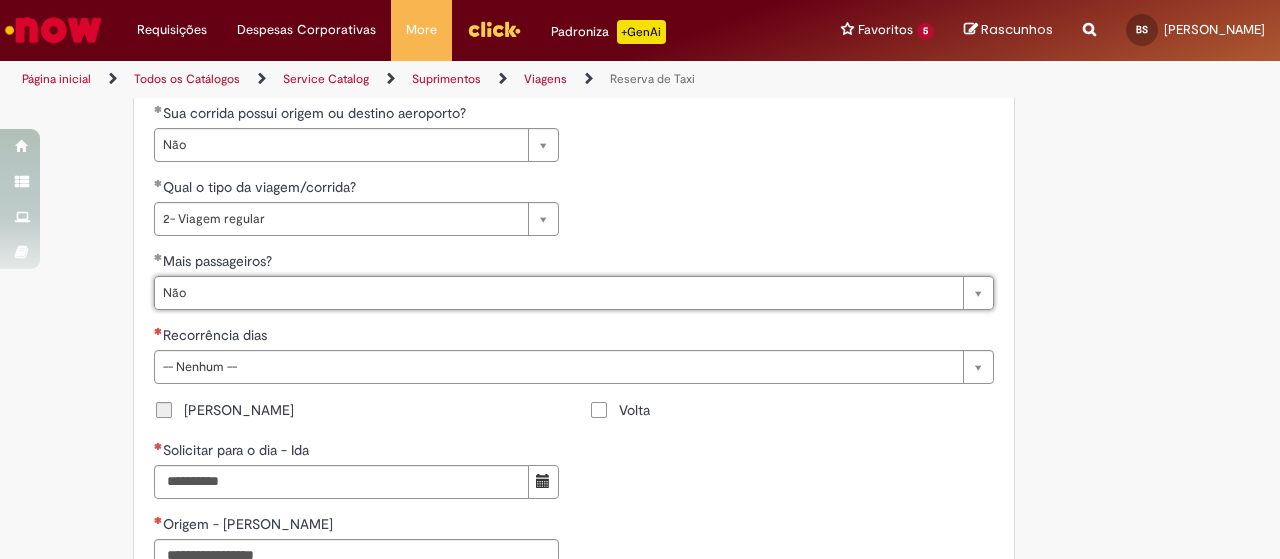 scroll, scrollTop: 1300, scrollLeft: 0, axis: vertical 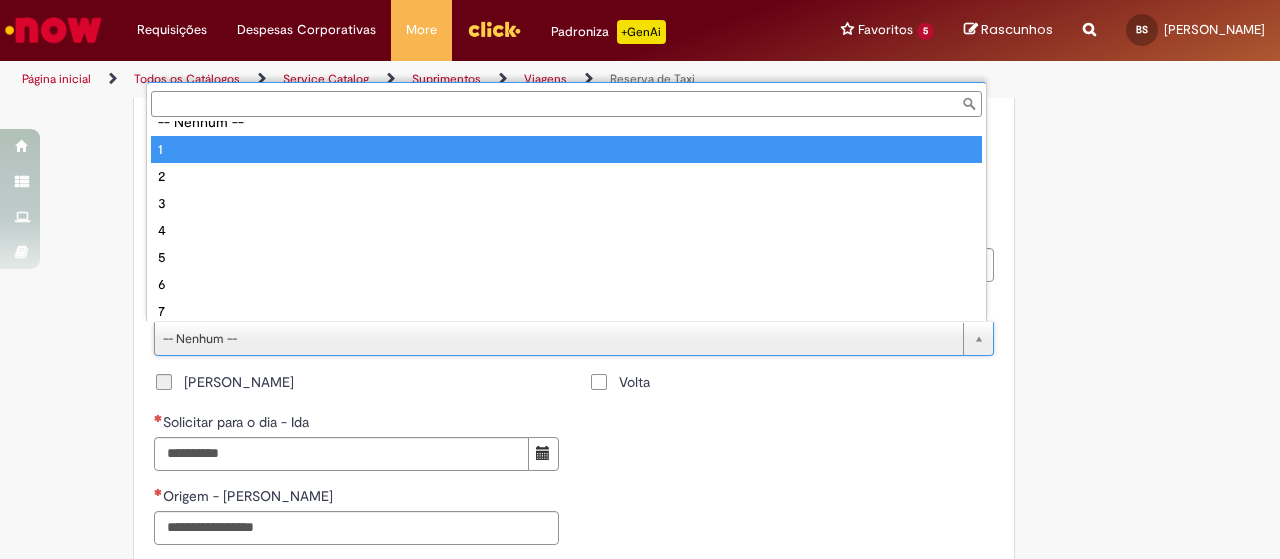 type on "*" 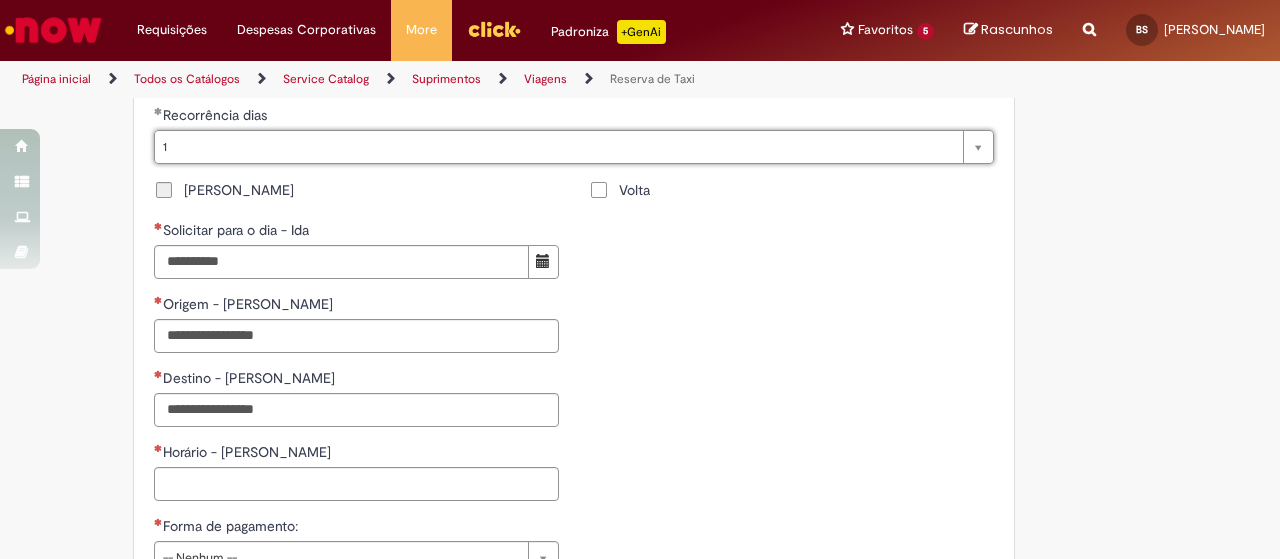 scroll, scrollTop: 1500, scrollLeft: 0, axis: vertical 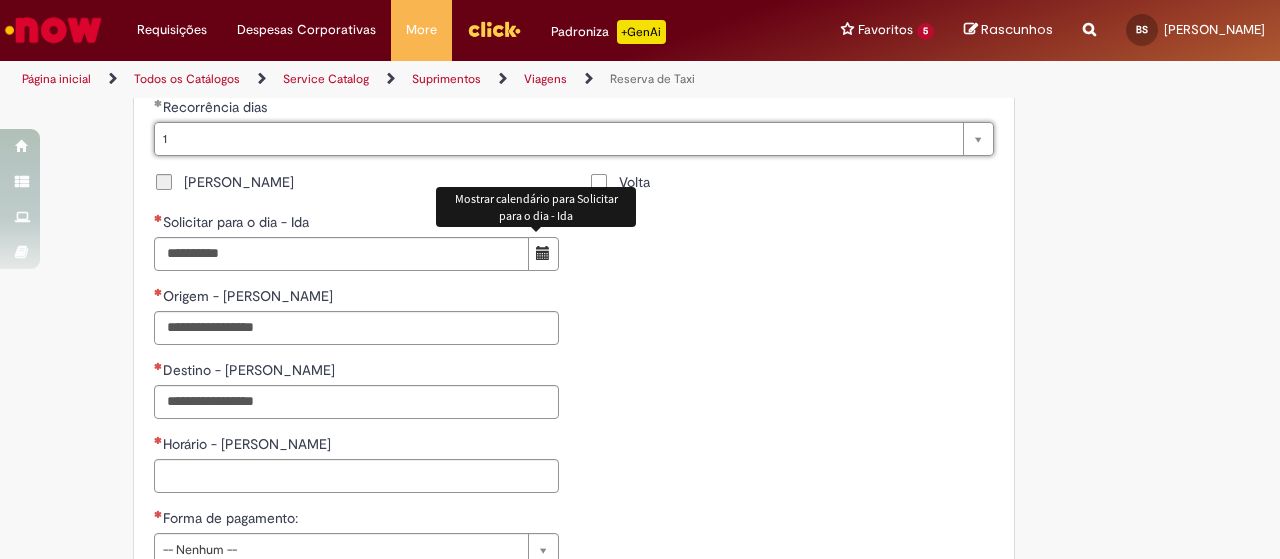 click at bounding box center [543, 253] 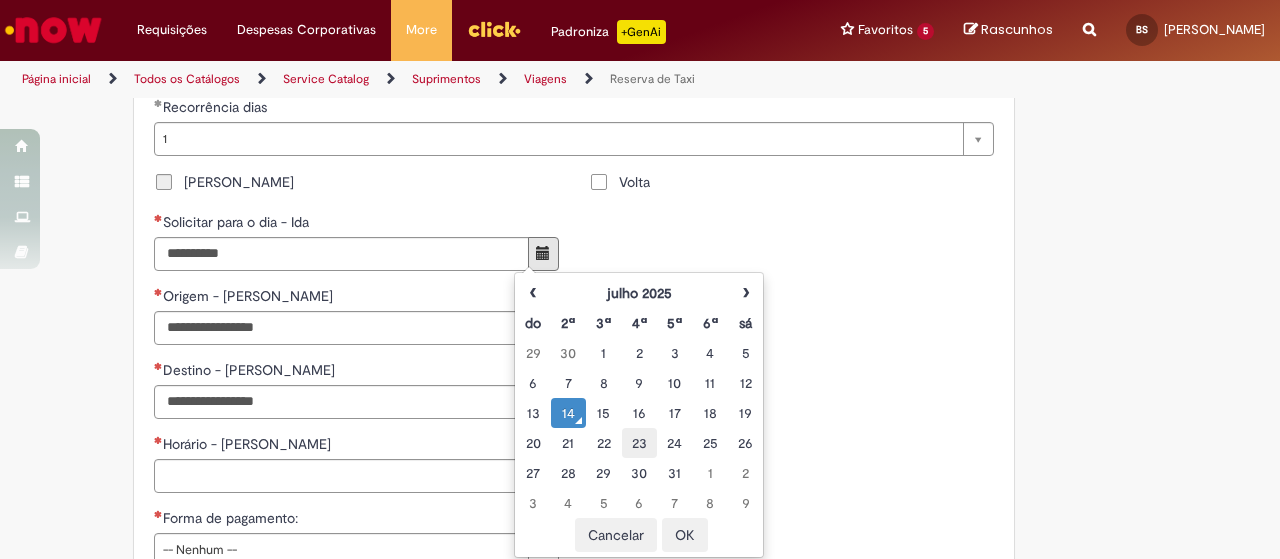 click on "23" at bounding box center (639, 443) 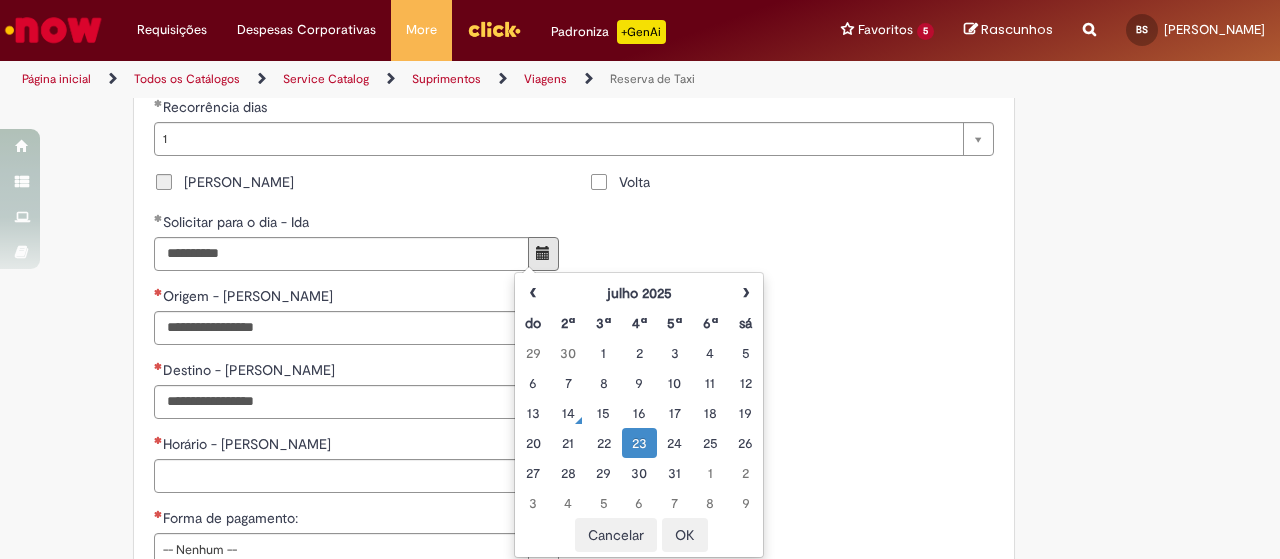 click on "**********" at bounding box center (356, 340) 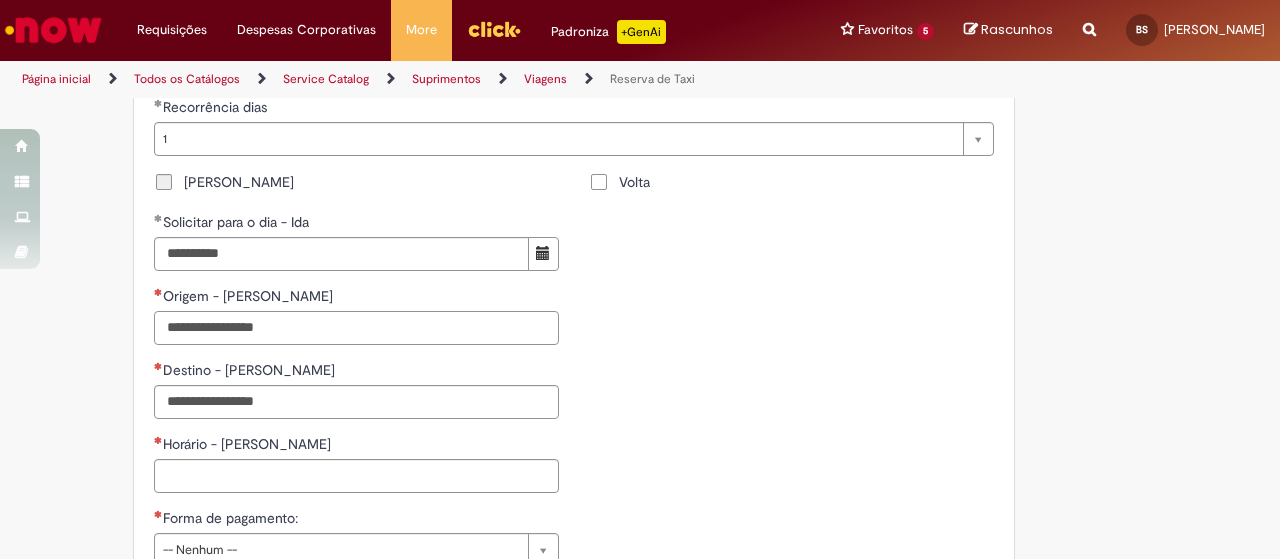 click on "Origem - [PERSON_NAME]" at bounding box center (356, 328) 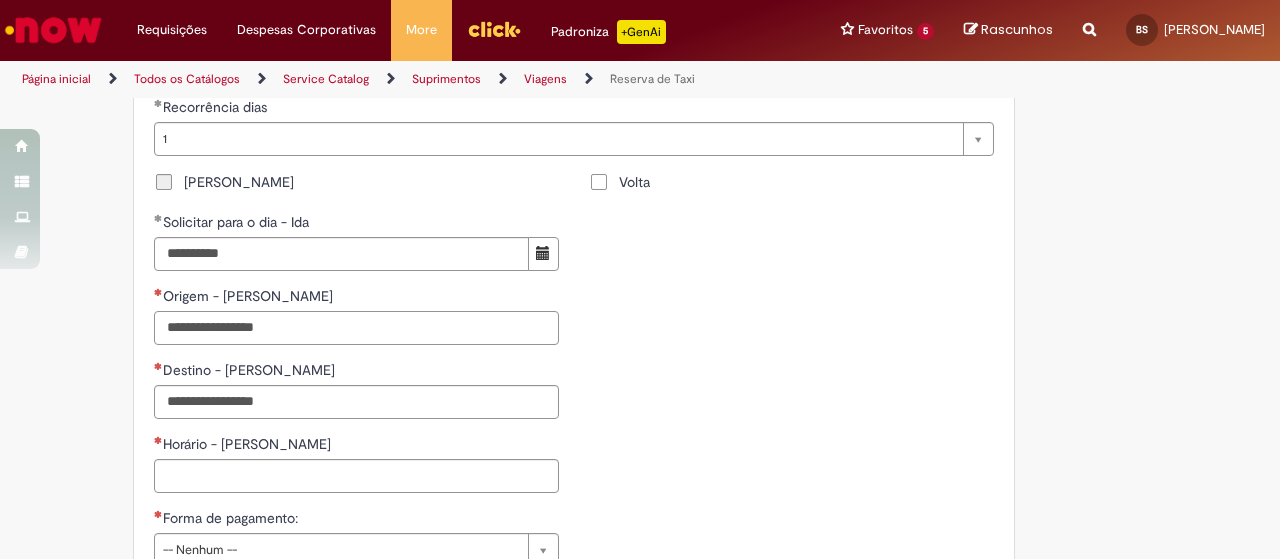 click on "Origem - [PERSON_NAME]" at bounding box center [356, 328] 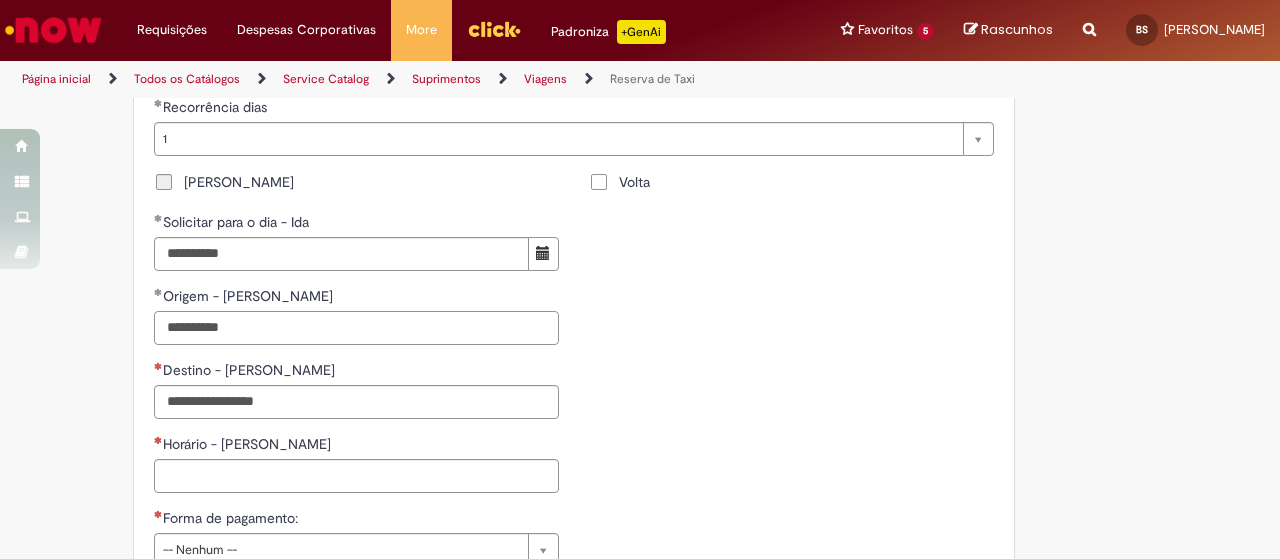 click on "**********" at bounding box center (356, 328) 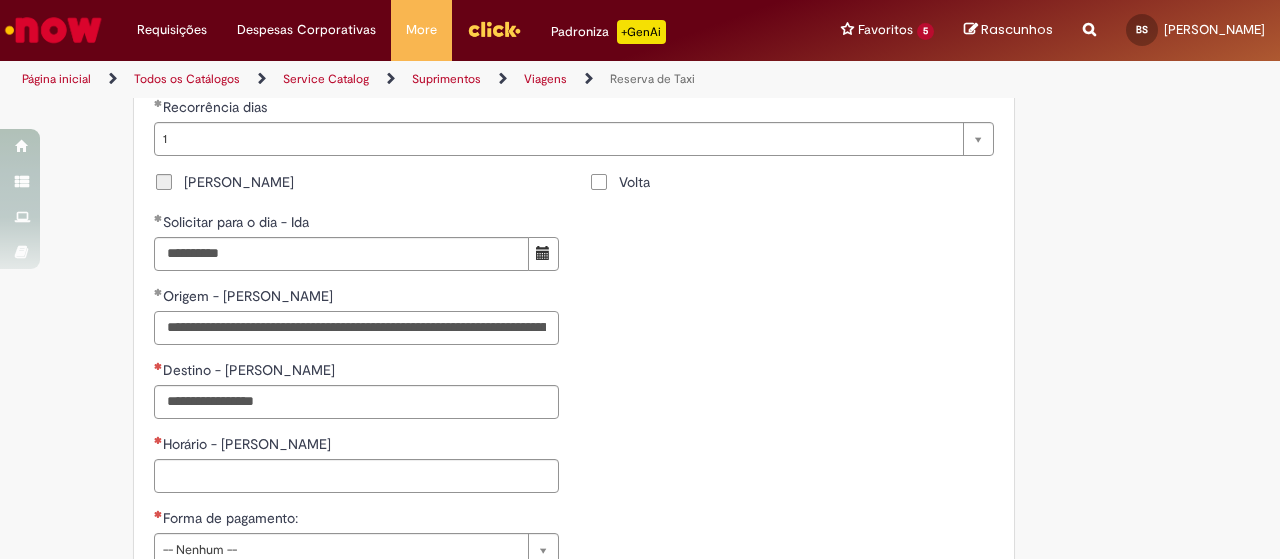 scroll, scrollTop: 0, scrollLeft: 143, axis: horizontal 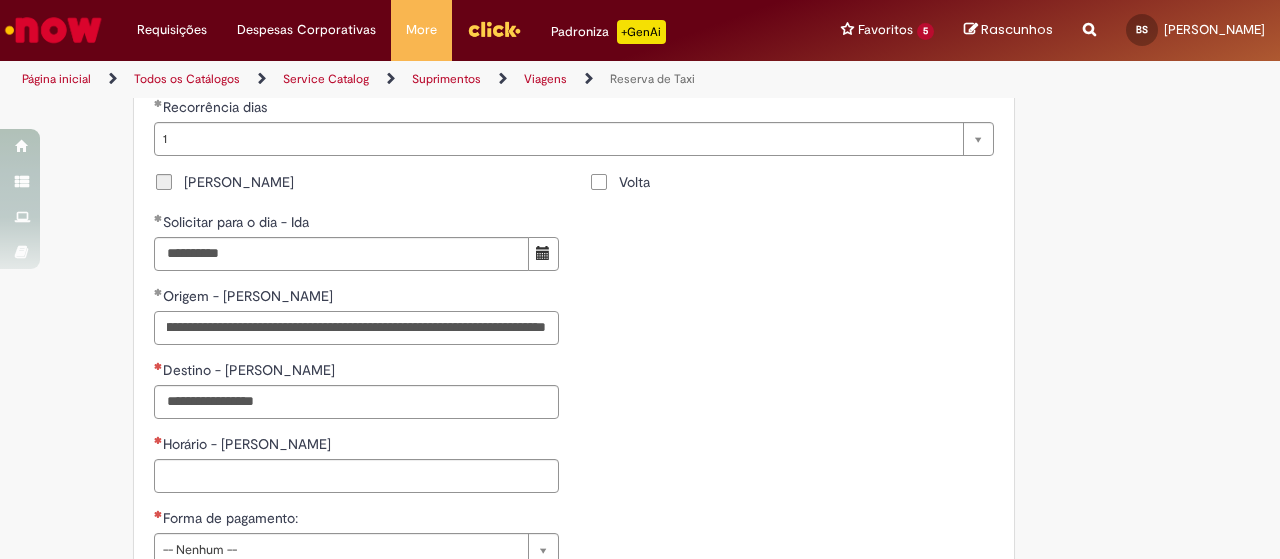 type on "**********" 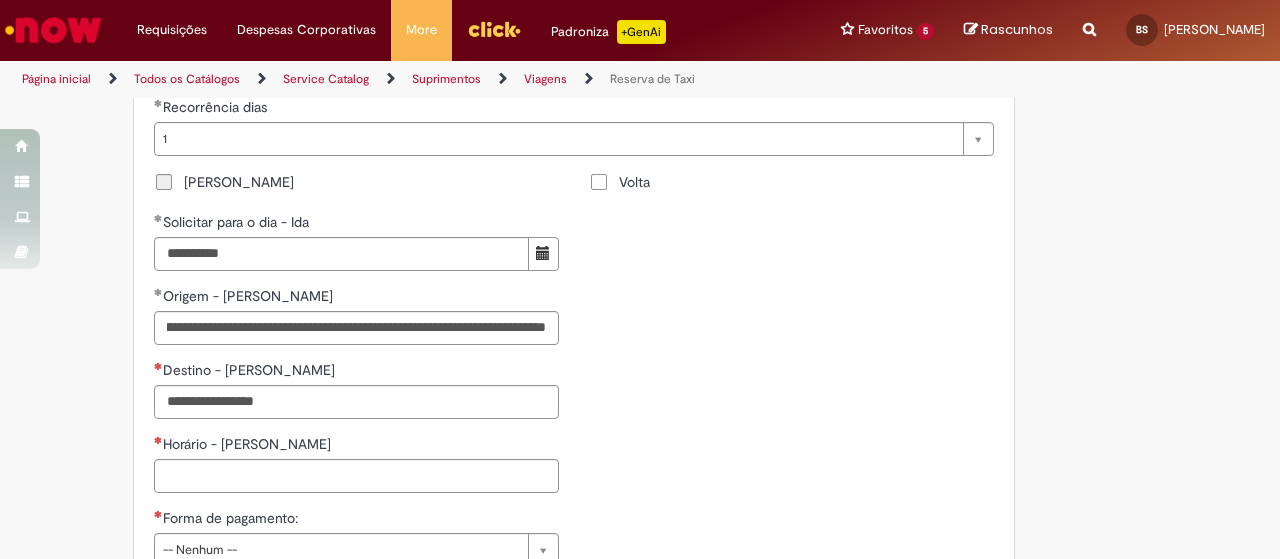 click on "**********" at bounding box center (574, 340) 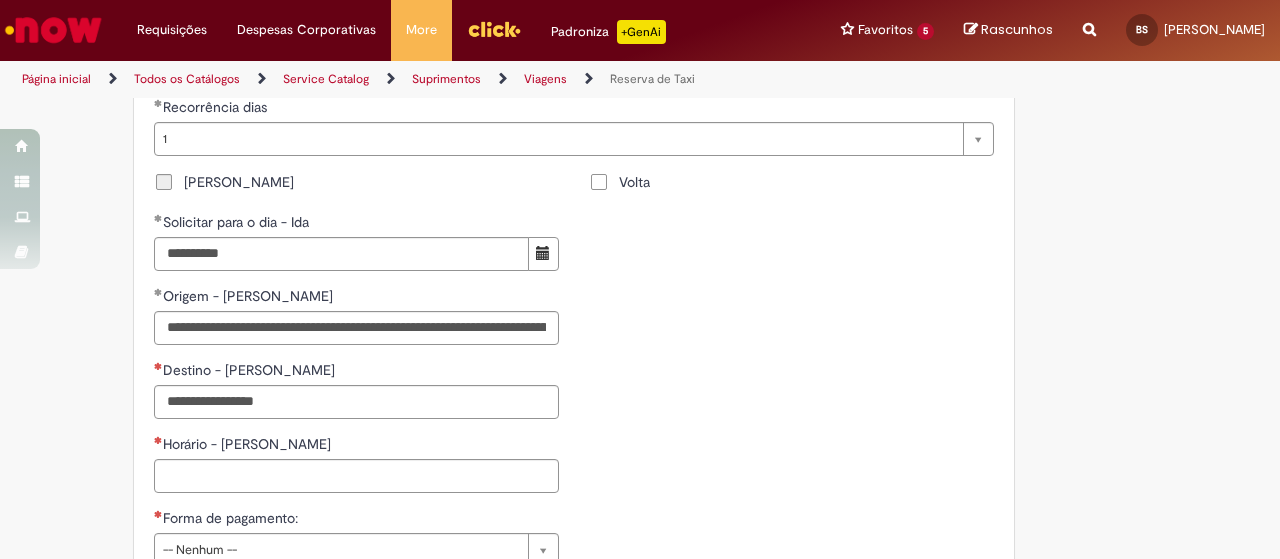 scroll, scrollTop: 1600, scrollLeft: 0, axis: vertical 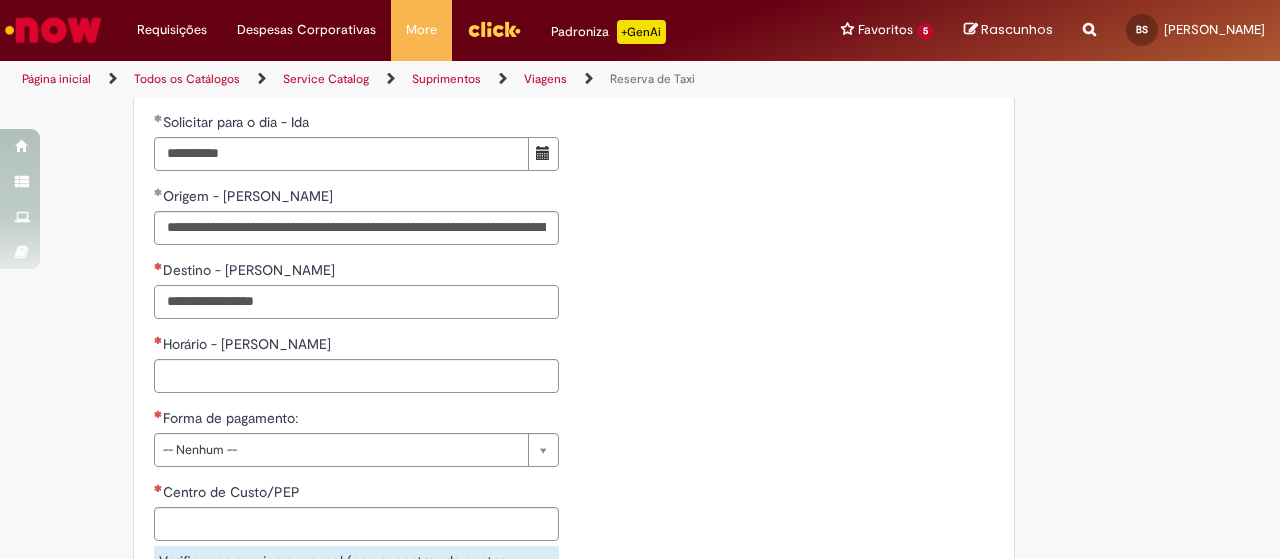 click on "Destino - [PERSON_NAME]" at bounding box center (356, 302) 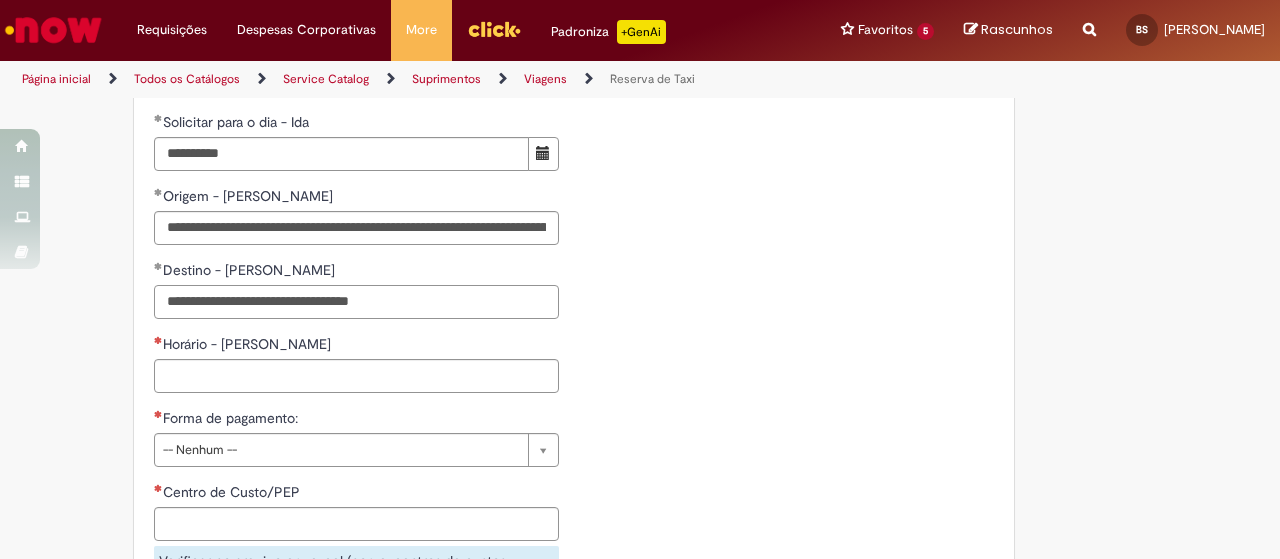 type on "**********" 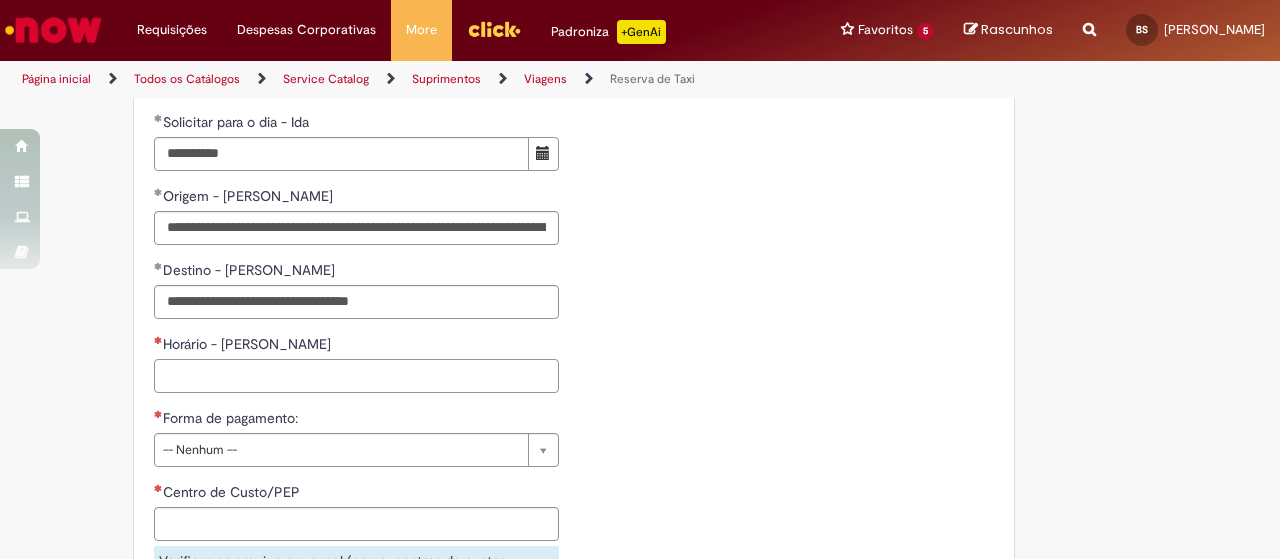 click on "Horário - [PERSON_NAME]" at bounding box center (356, 376) 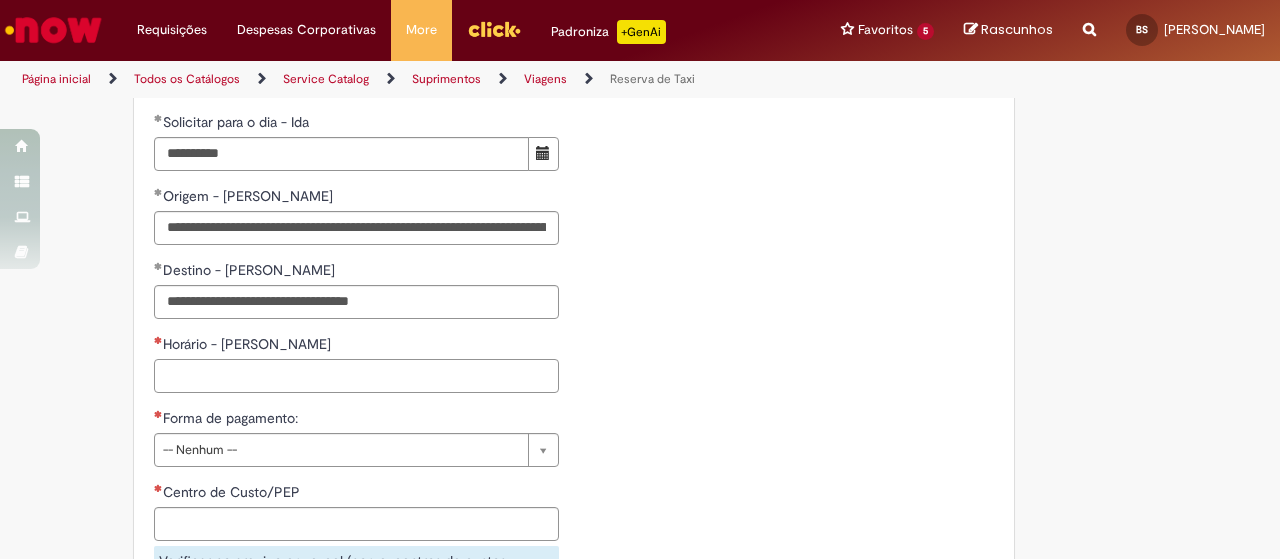click on "Horário - [PERSON_NAME]" at bounding box center (356, 376) 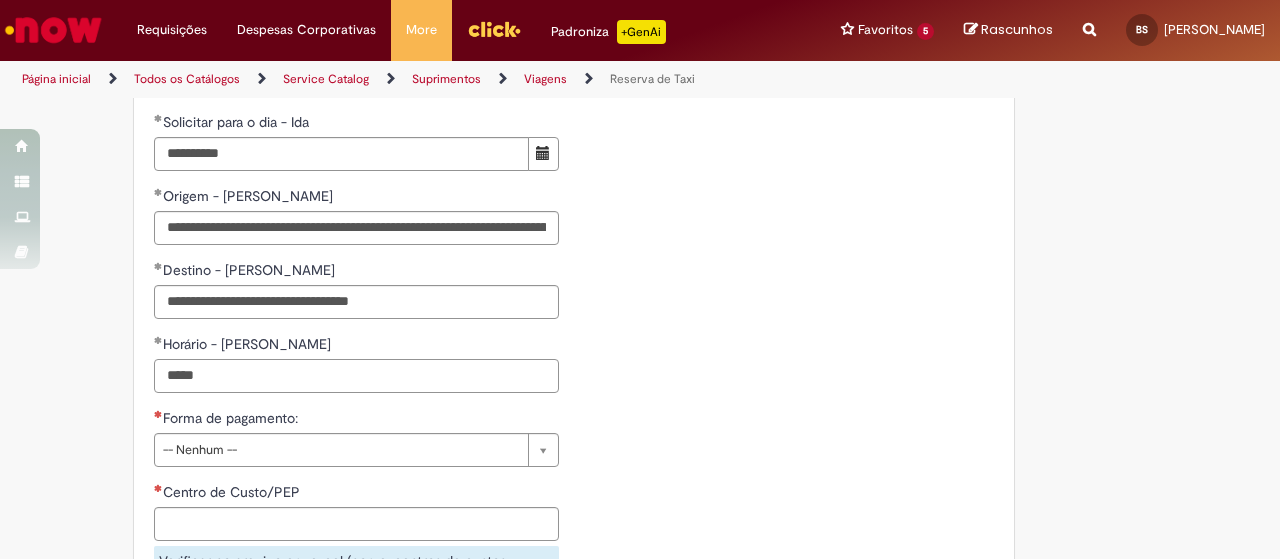 type on "*****" 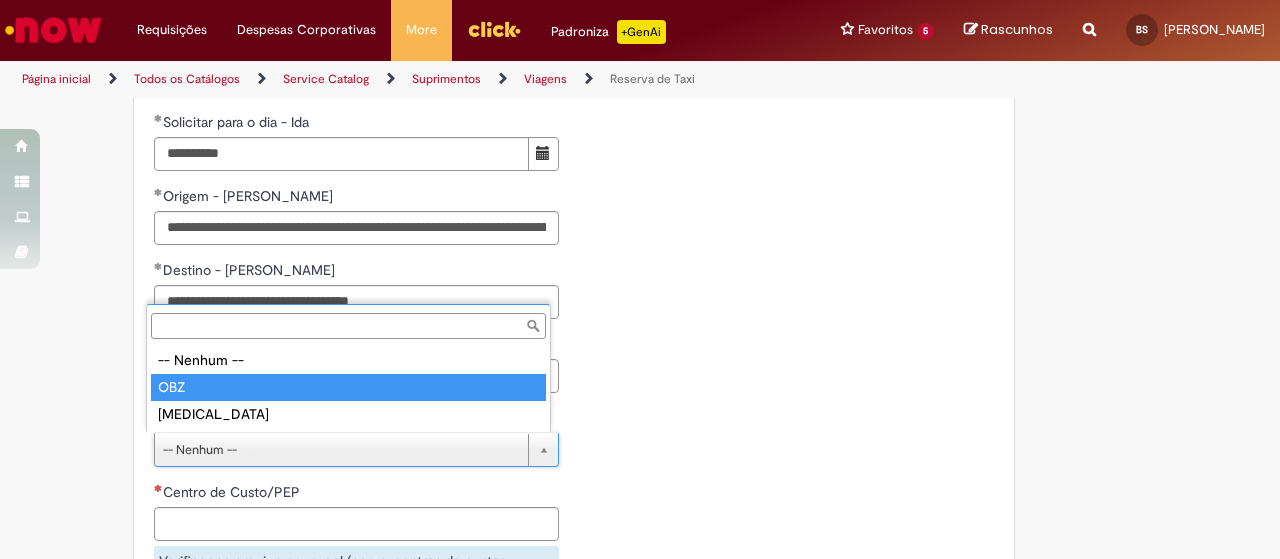 type on "***" 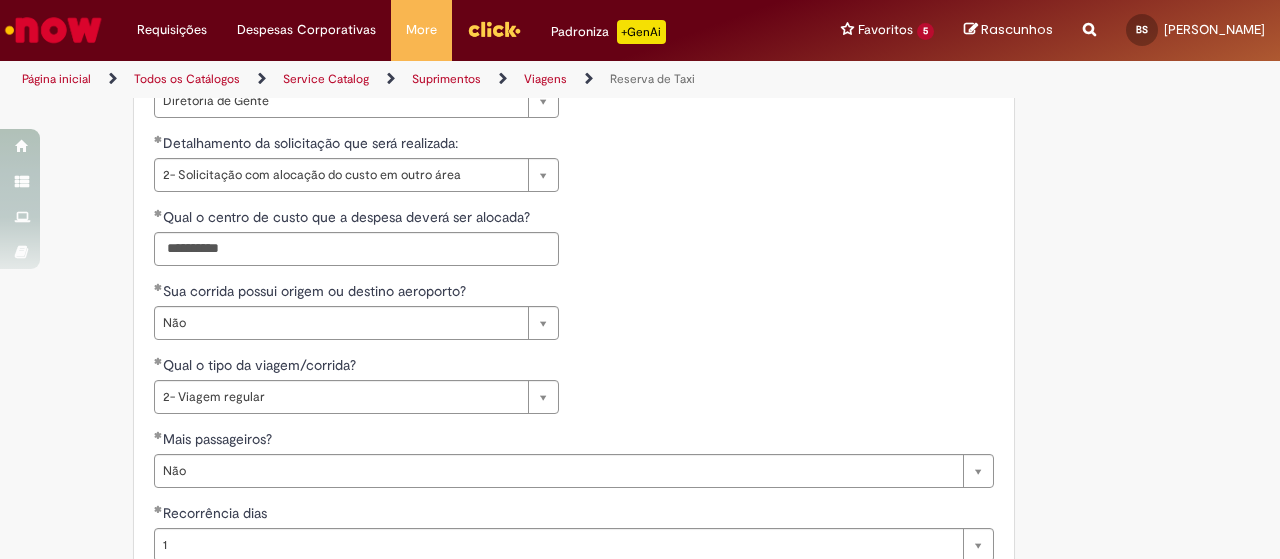 scroll, scrollTop: 1100, scrollLeft: 0, axis: vertical 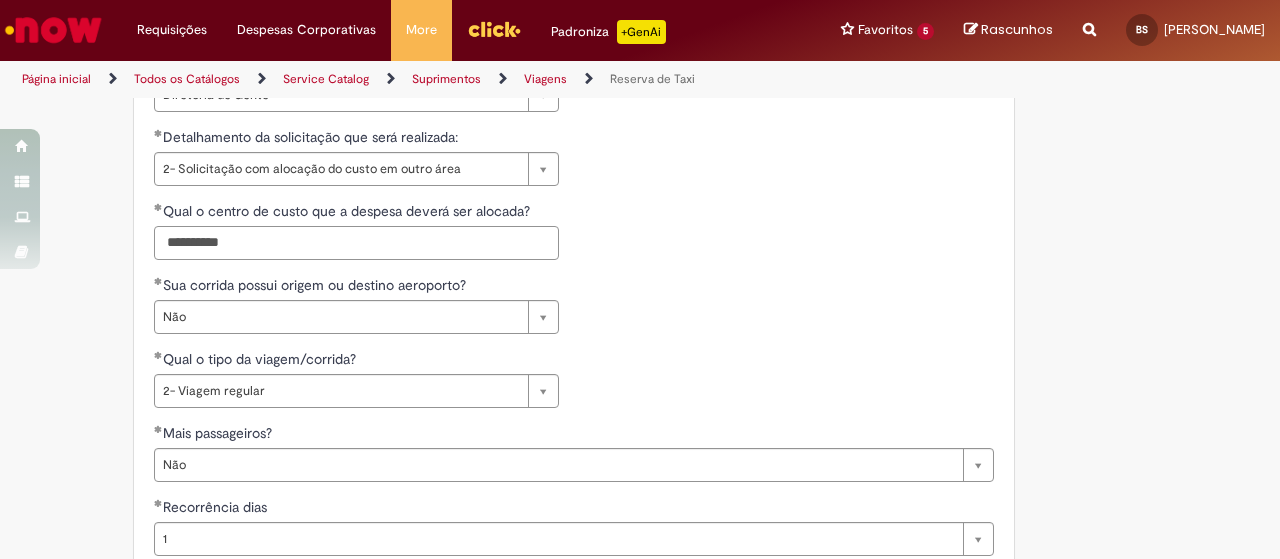 click on "**********" at bounding box center (356, 243) 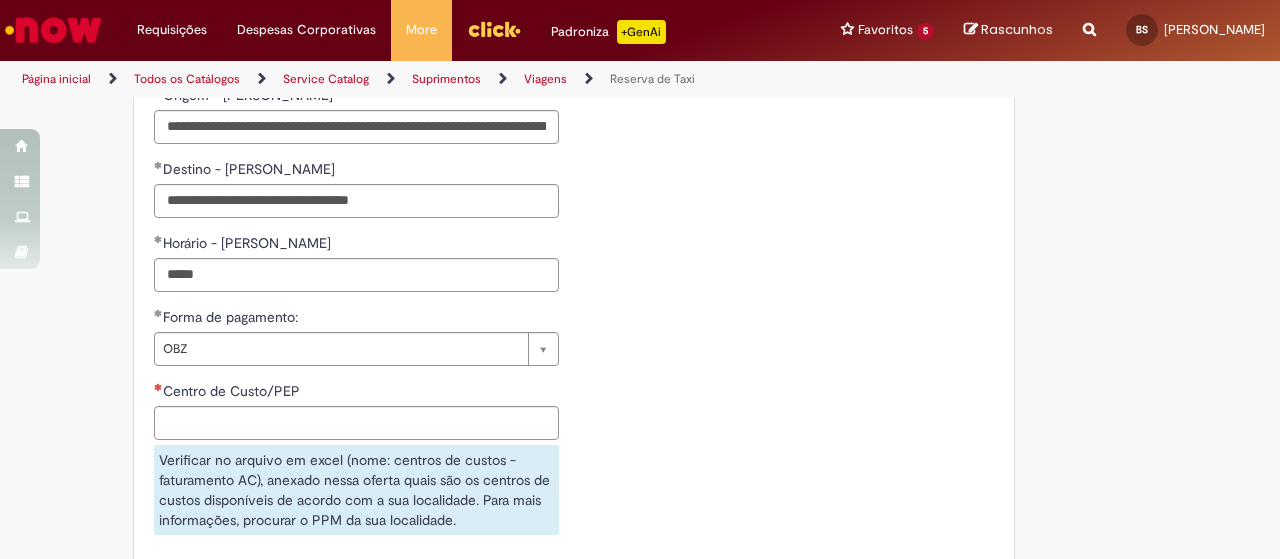scroll, scrollTop: 1800, scrollLeft: 0, axis: vertical 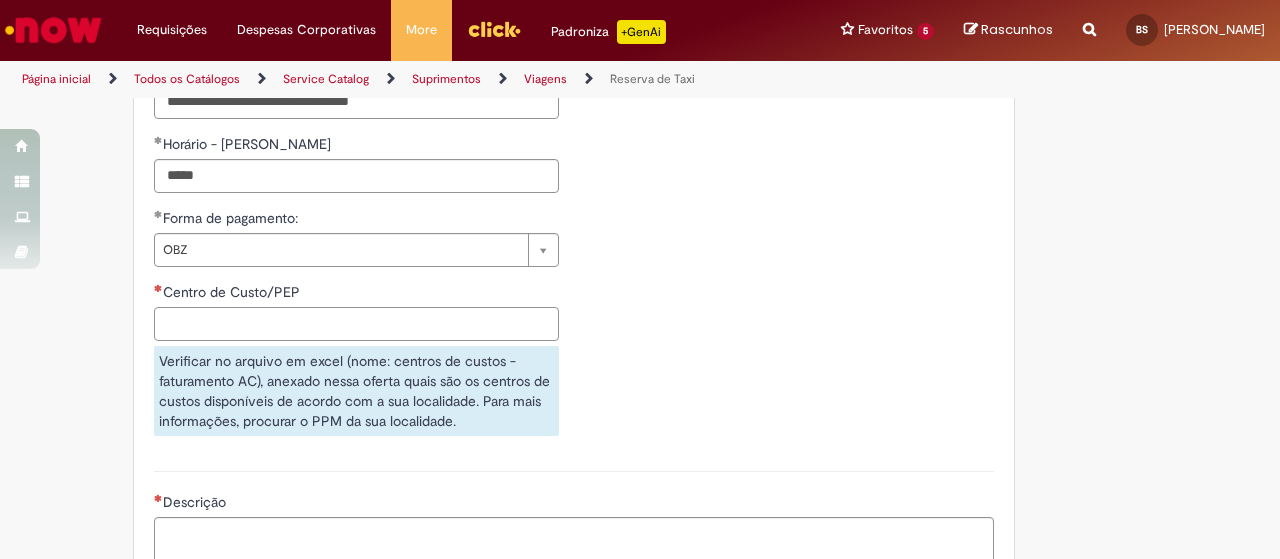 click on "Centro de Custo/PEP" at bounding box center [356, 324] 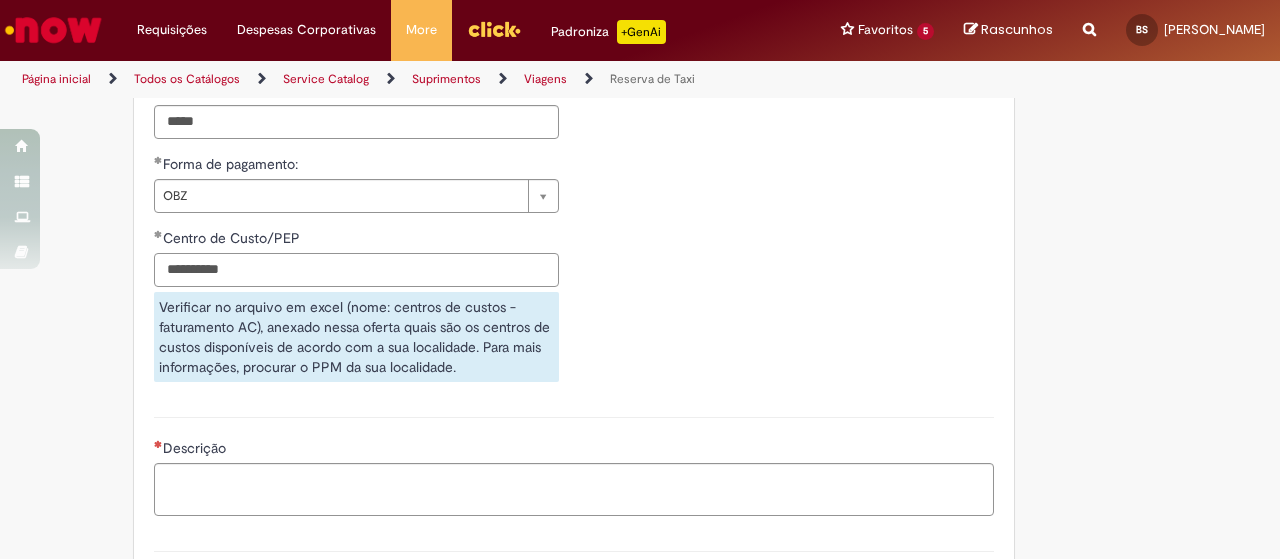 scroll, scrollTop: 1900, scrollLeft: 0, axis: vertical 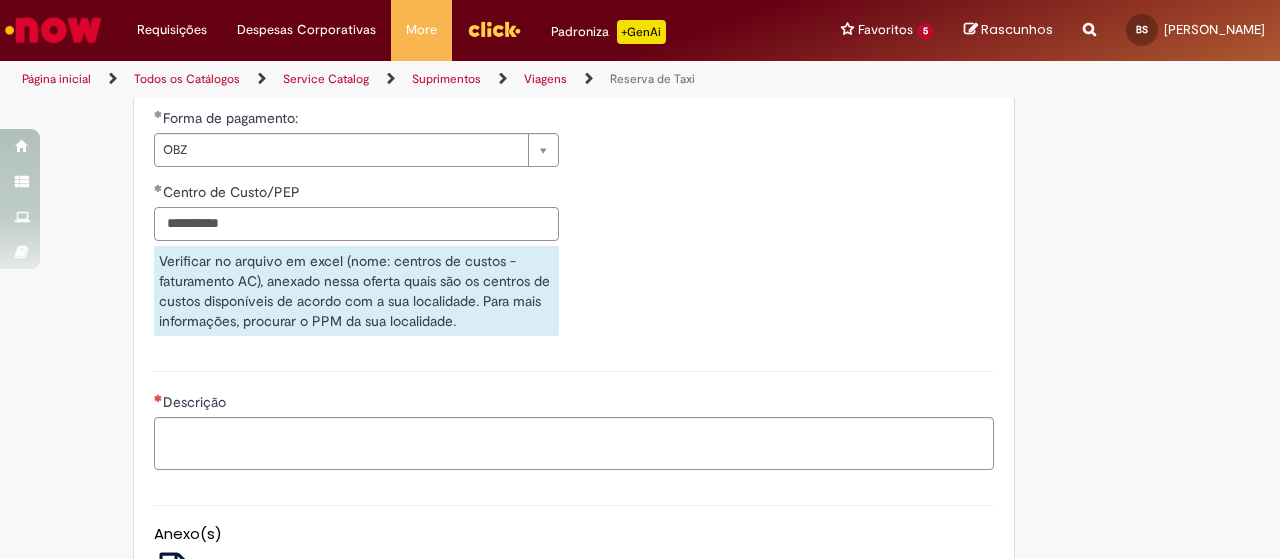 type on "**********" 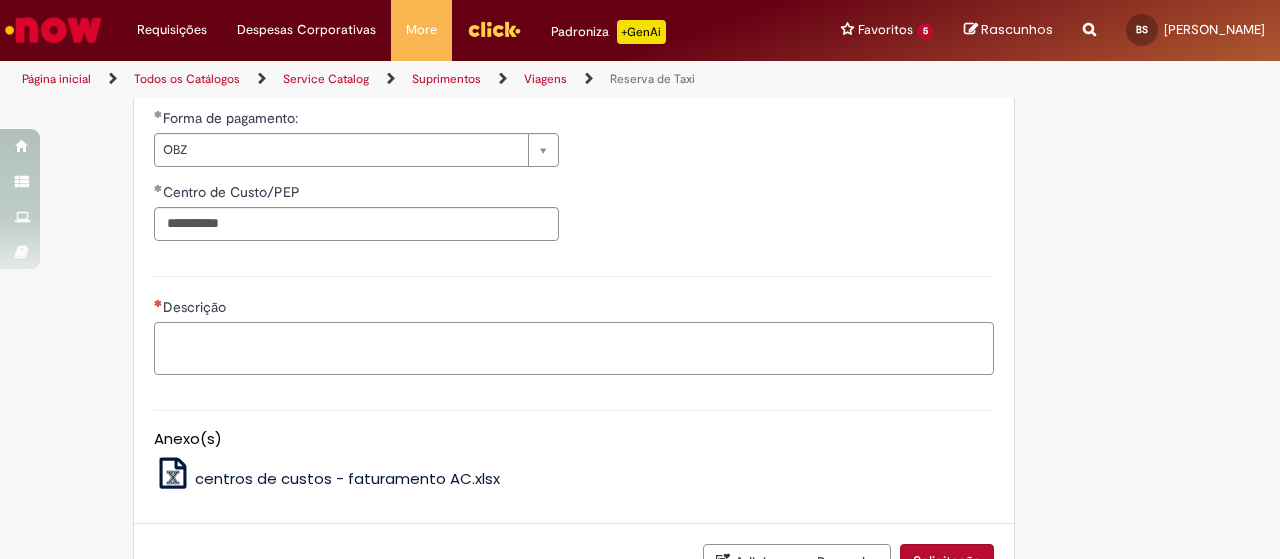 click on "**********" at bounding box center (574, -338) 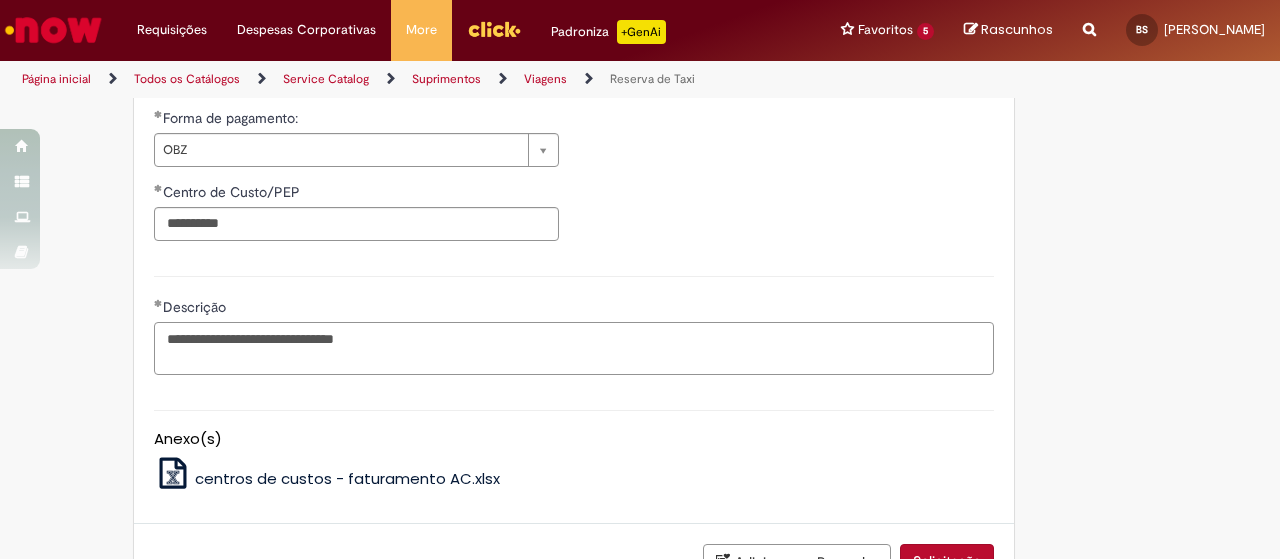 type on "**********" 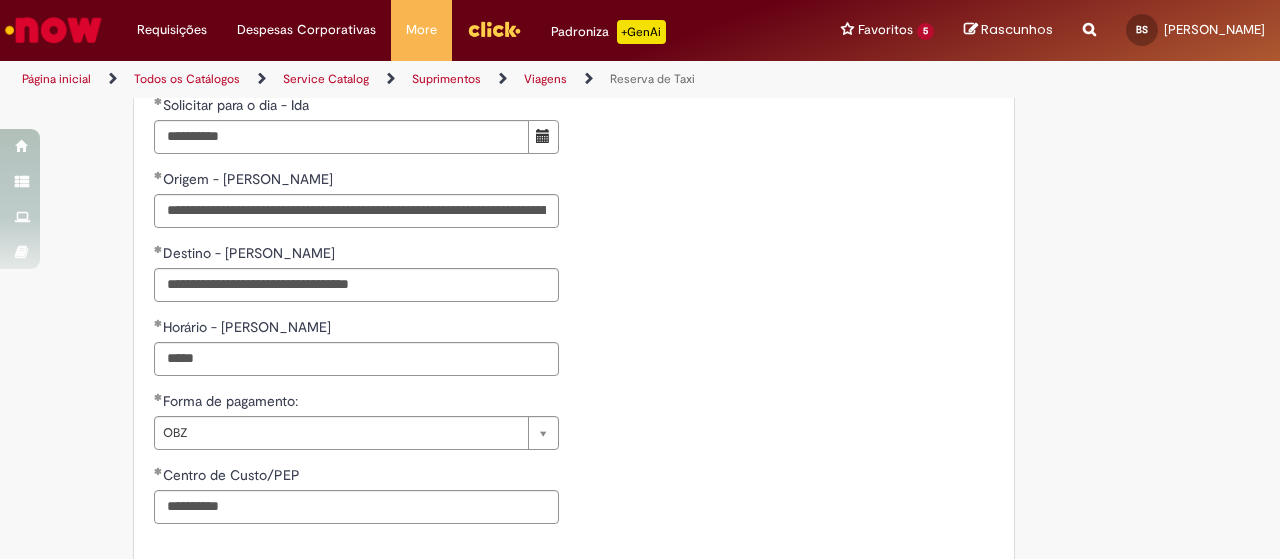 scroll, scrollTop: 1600, scrollLeft: 0, axis: vertical 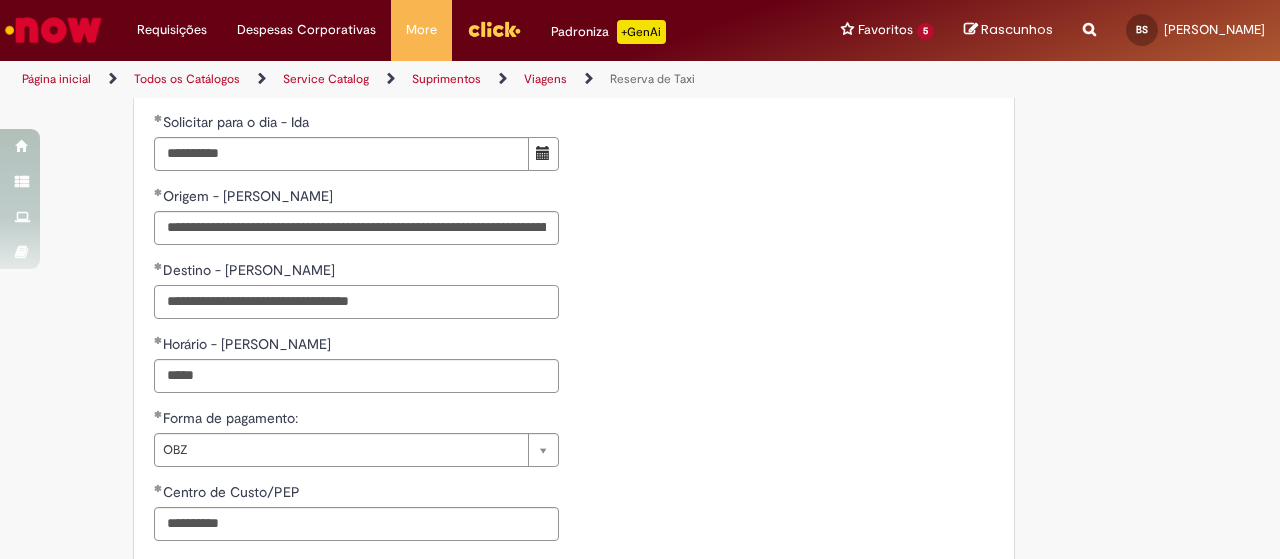 click on "**********" at bounding box center (356, 302) 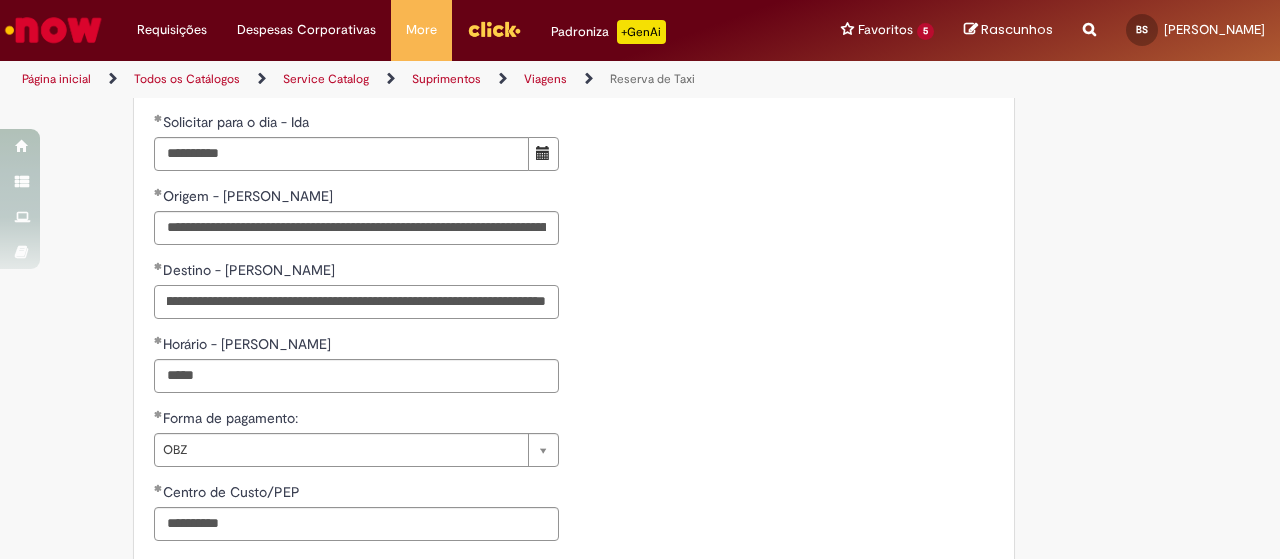 scroll, scrollTop: 0, scrollLeft: 178, axis: horizontal 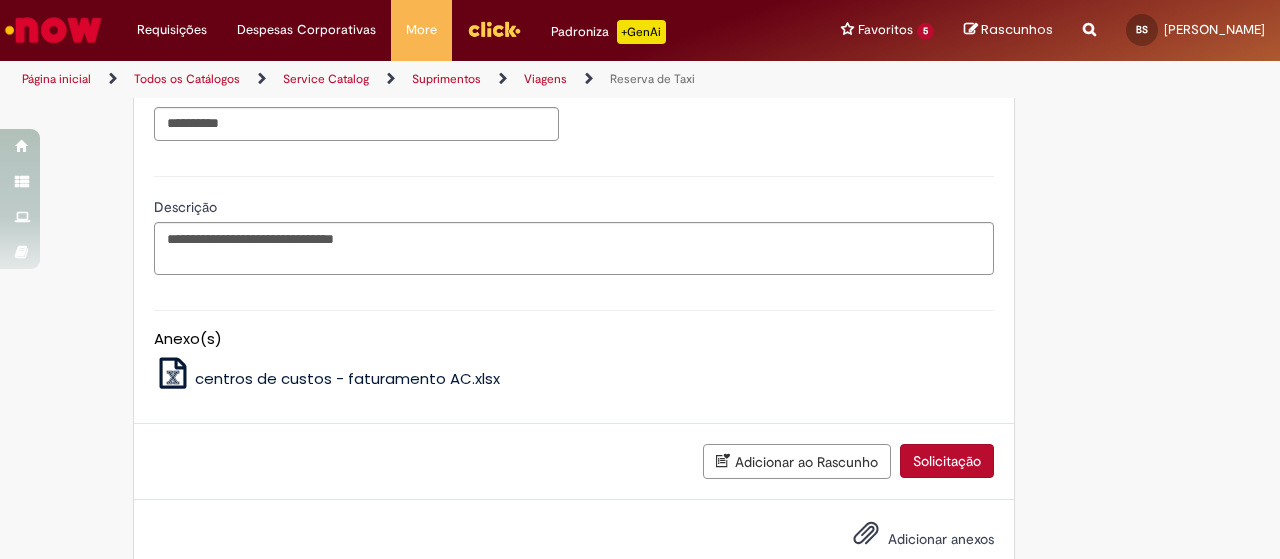 click on "Solicitação" at bounding box center (947, 461) 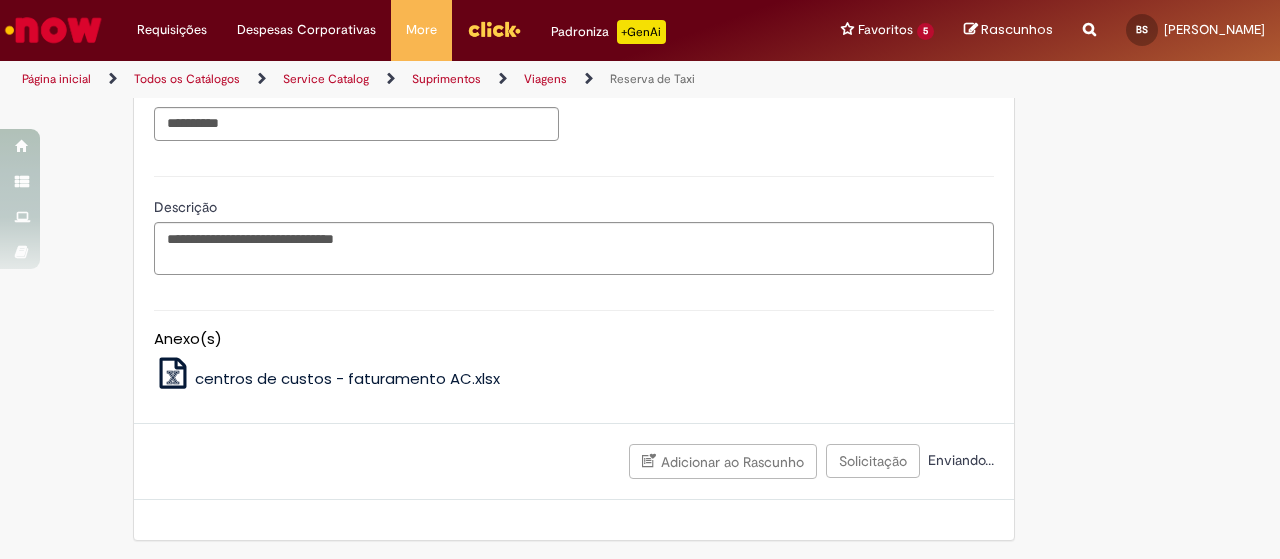 scroll, scrollTop: 1999, scrollLeft: 0, axis: vertical 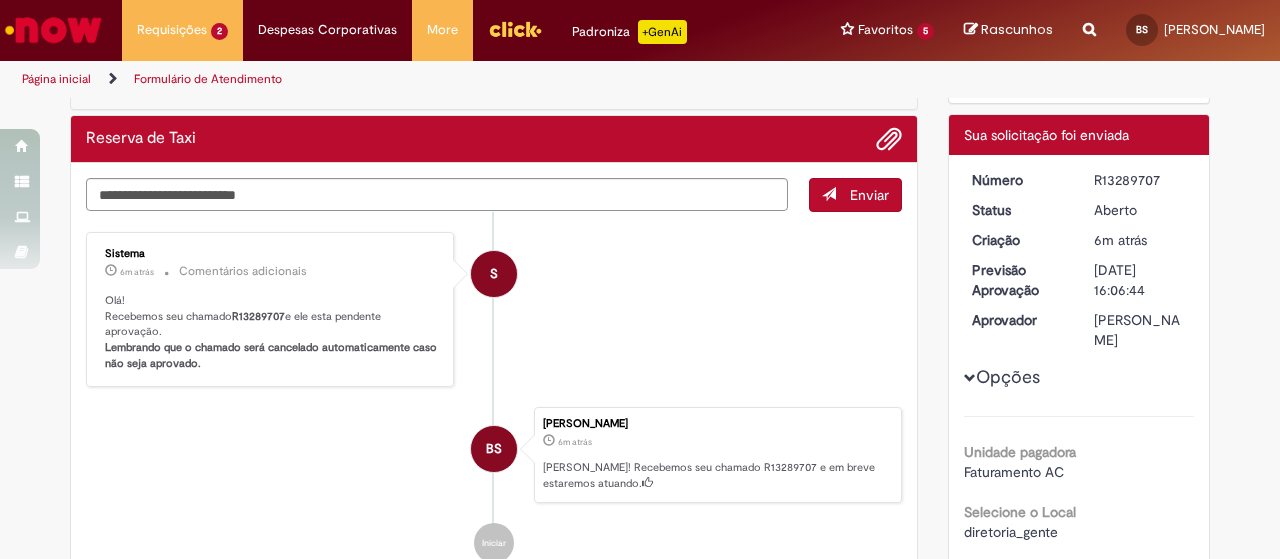 click on "R13289707" at bounding box center (258, 316) 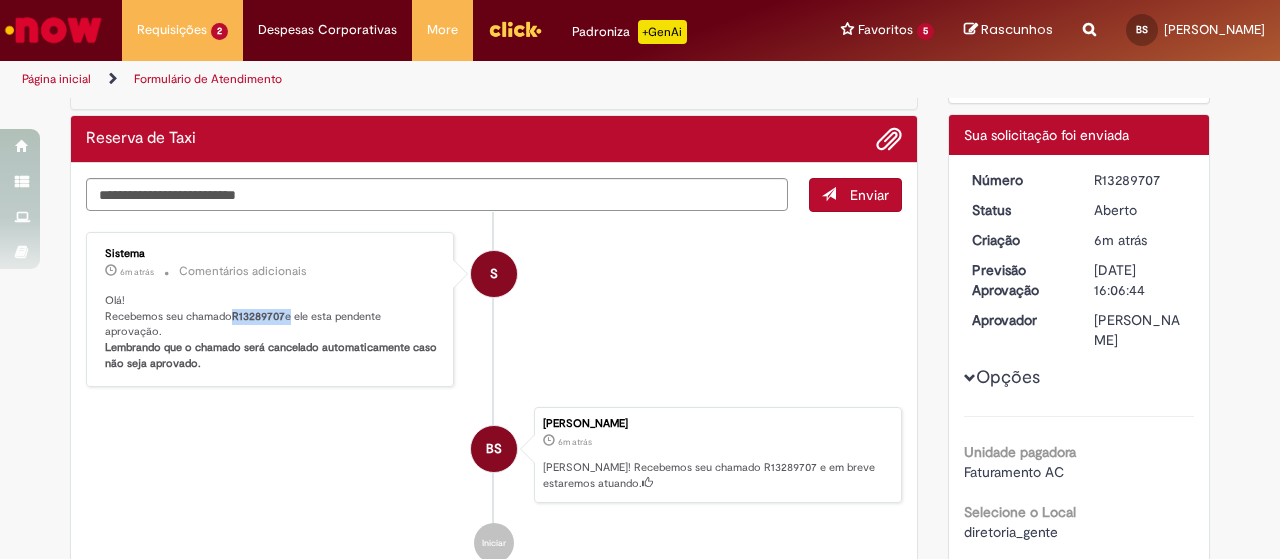 click on "R13289707" at bounding box center [258, 316] 